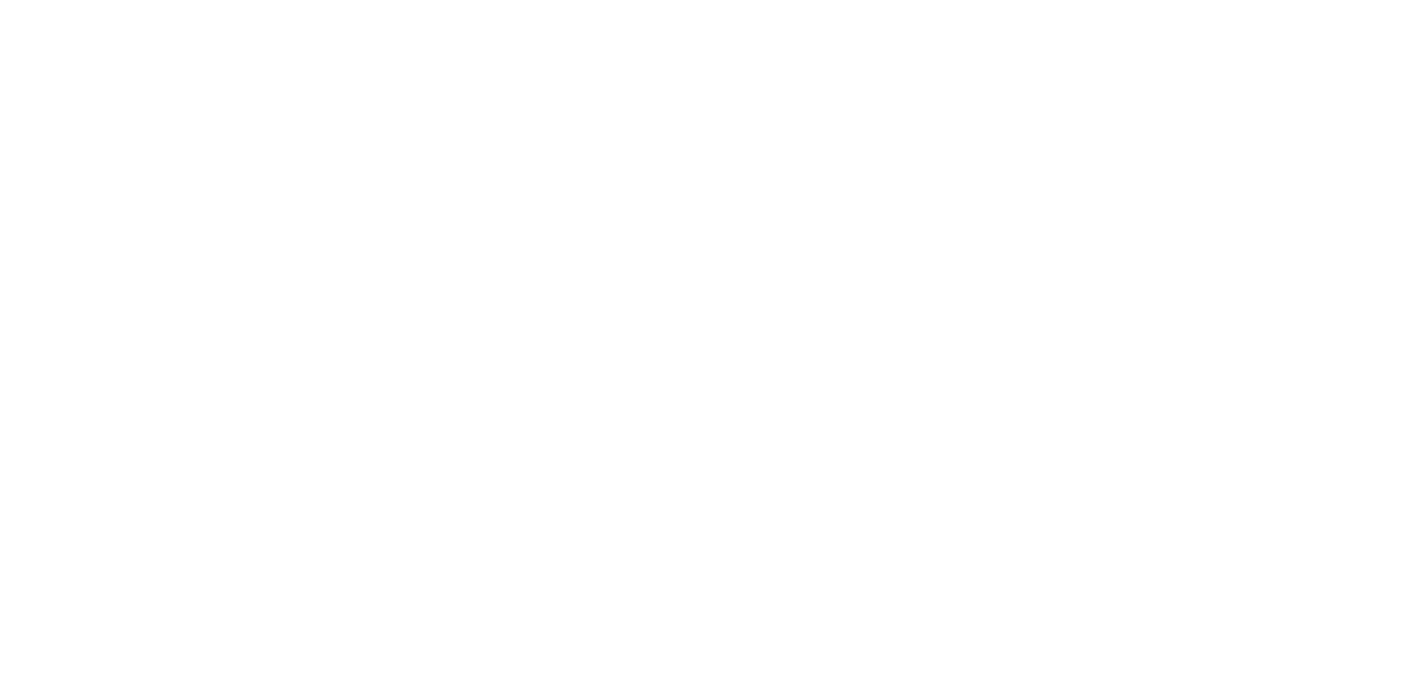 scroll, scrollTop: 0, scrollLeft: 0, axis: both 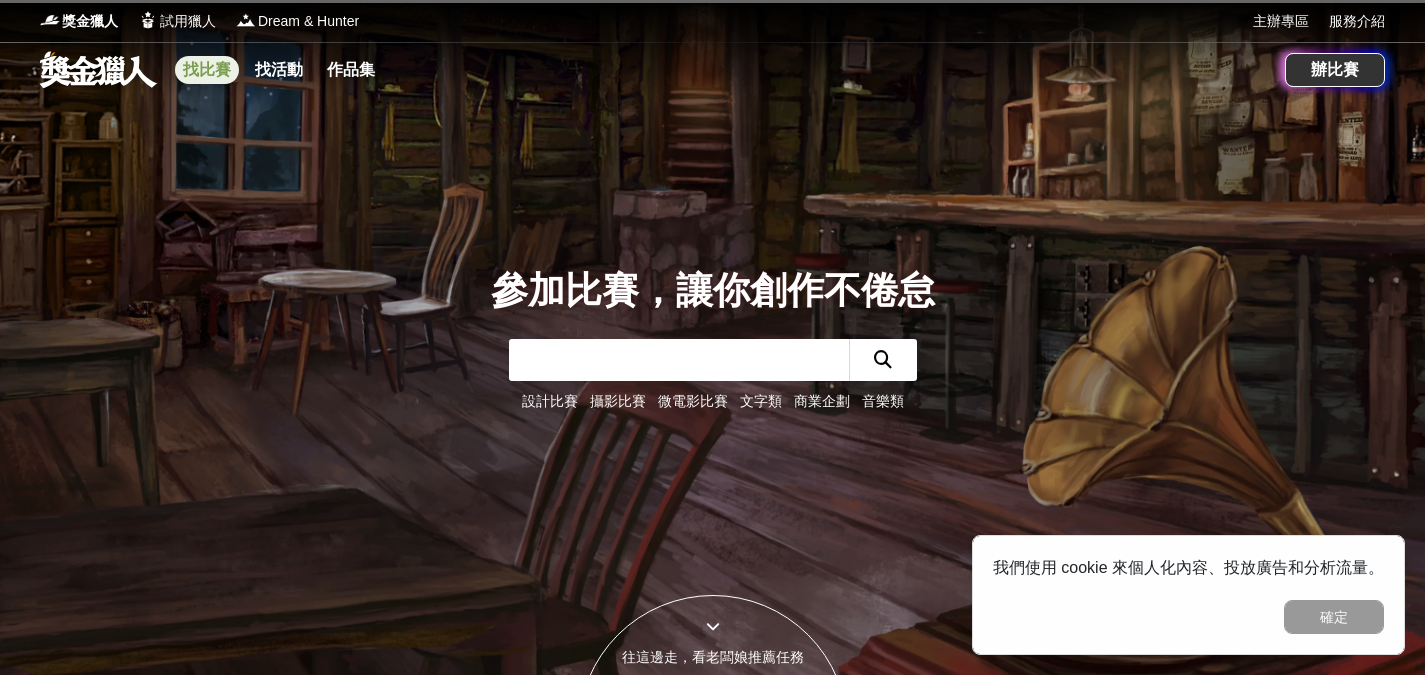 click on "找比賽" at bounding box center [207, 70] 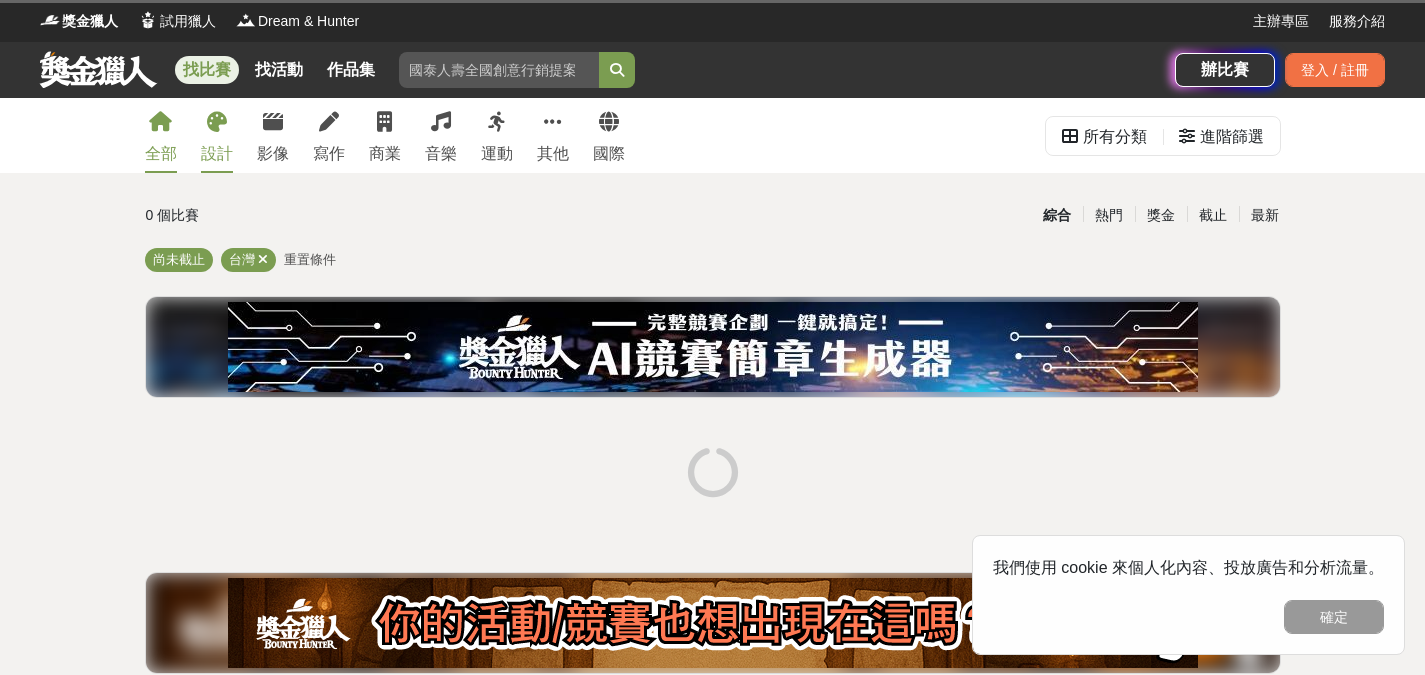 click on "設計" at bounding box center [217, 154] 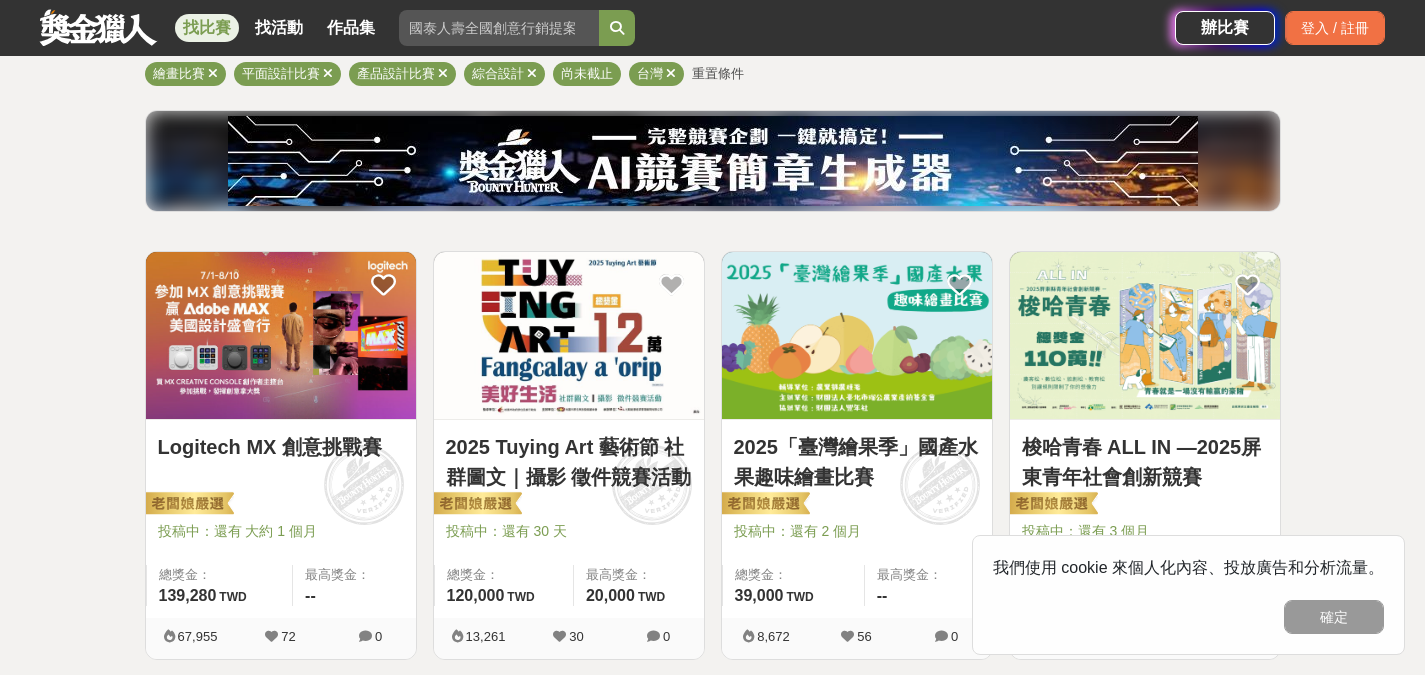 scroll, scrollTop: 300, scrollLeft: 0, axis: vertical 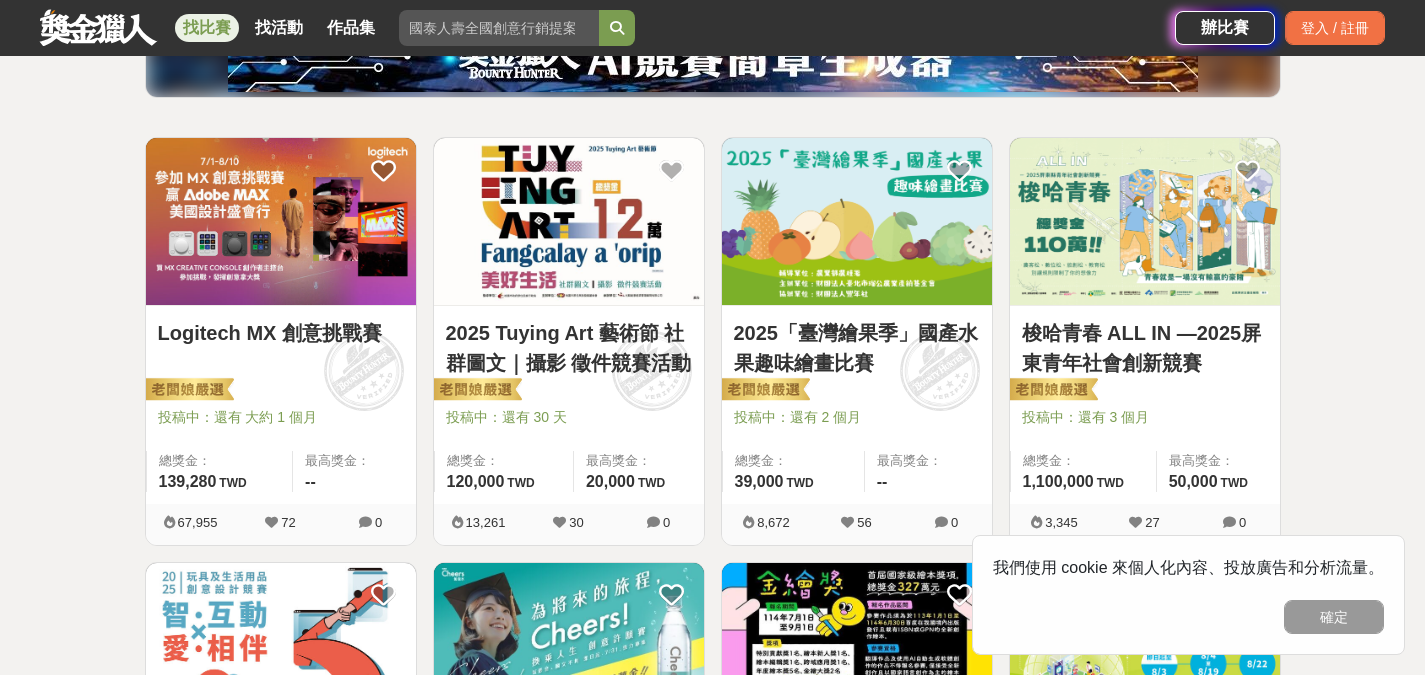 click at bounding box center (857, 221) 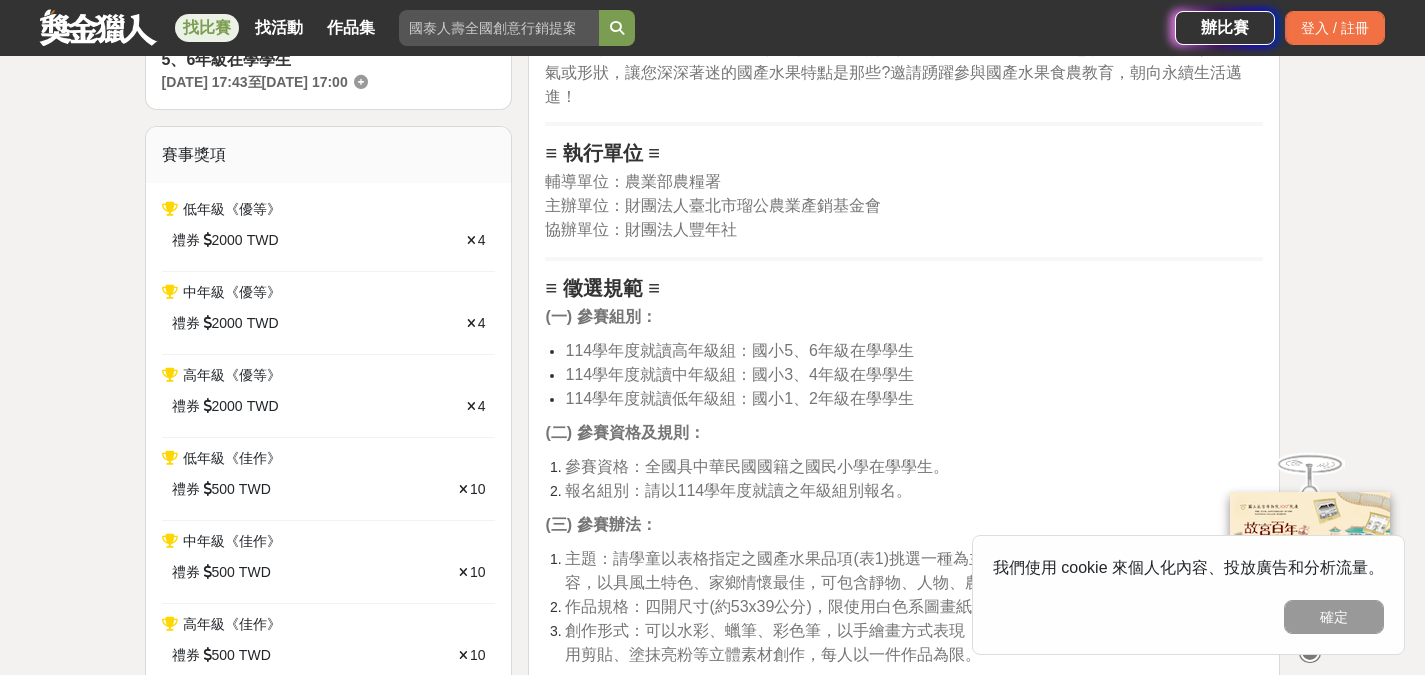 scroll, scrollTop: 800, scrollLeft: 0, axis: vertical 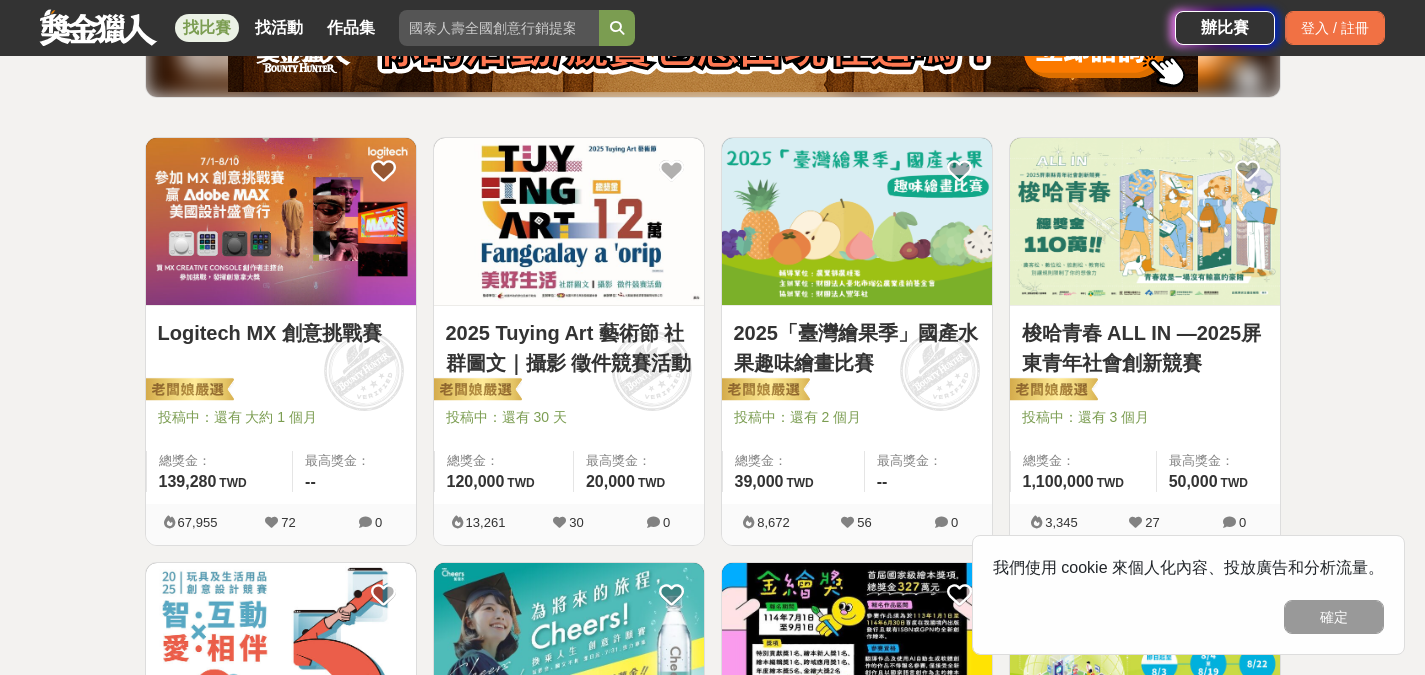 click at bounding box center (1145, 221) 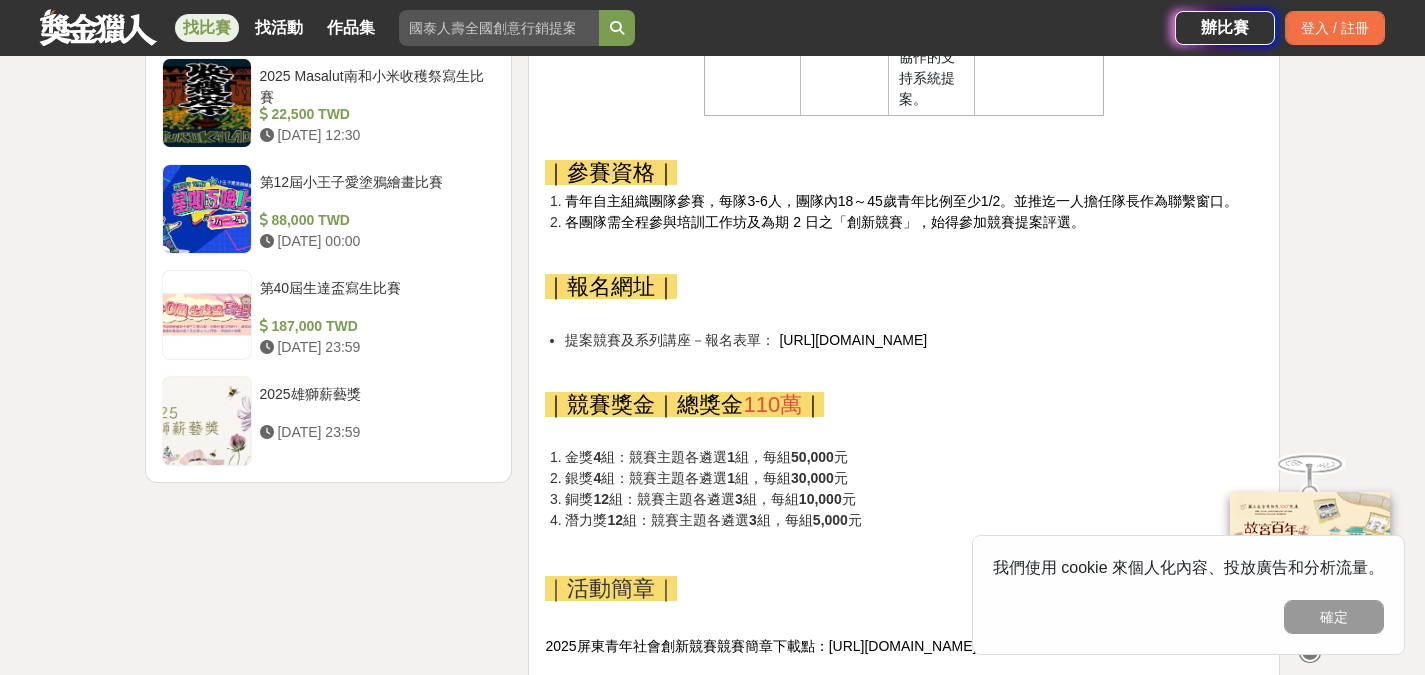 scroll, scrollTop: 2700, scrollLeft: 0, axis: vertical 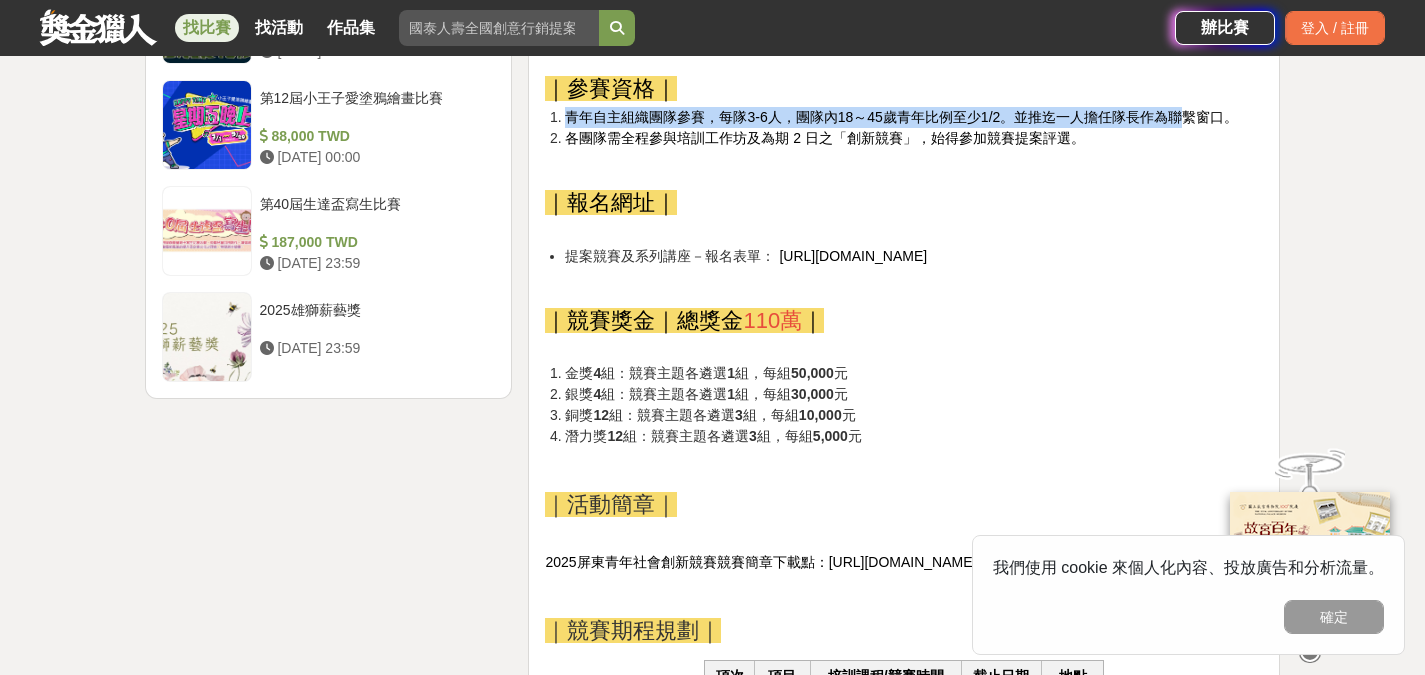 drag, startPoint x: 572, startPoint y: 123, endPoint x: 1185, endPoint y: 107, distance: 613.2088 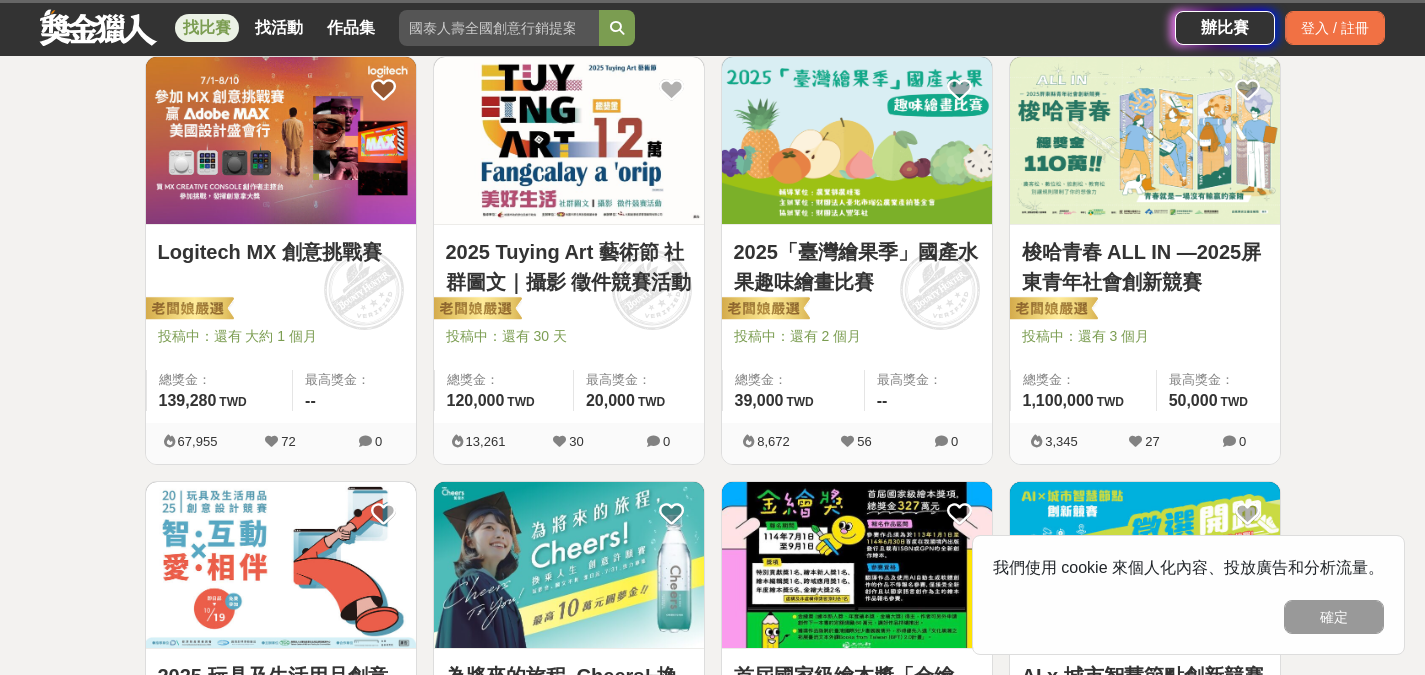 scroll, scrollTop: 300, scrollLeft: 0, axis: vertical 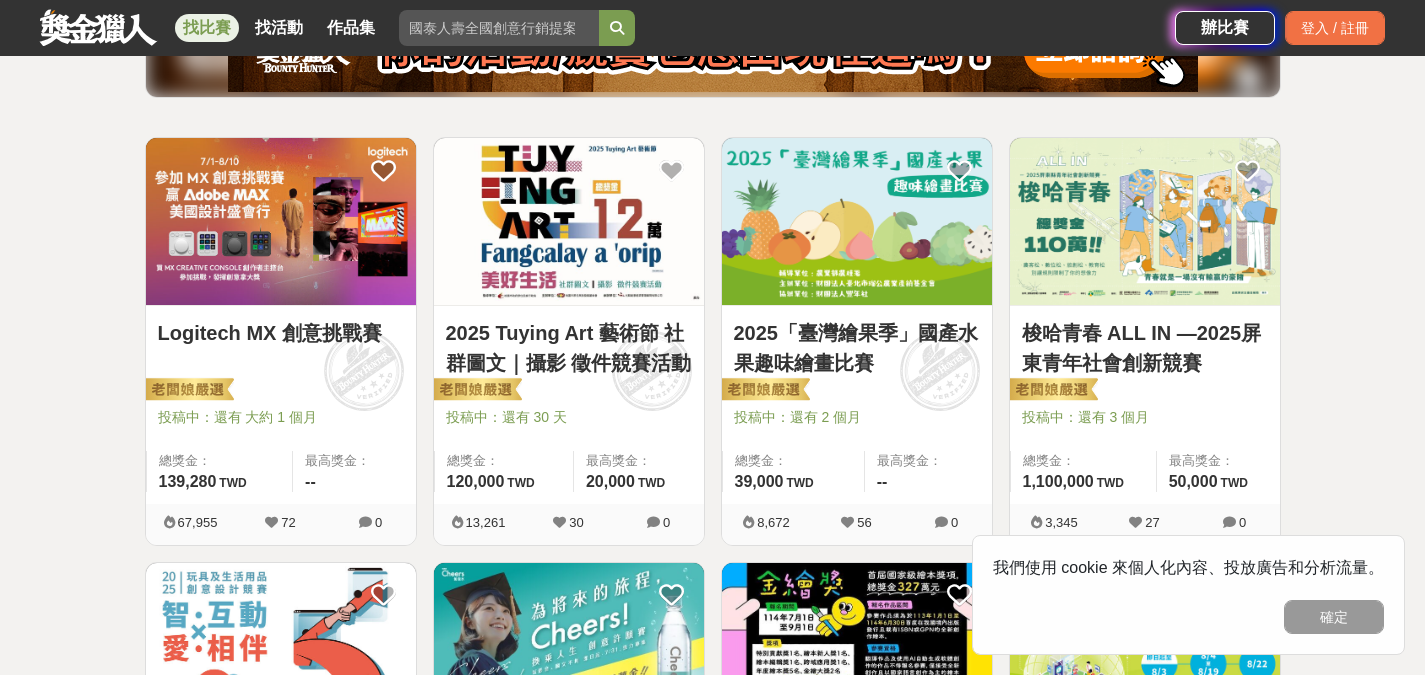 click at bounding box center (281, 221) 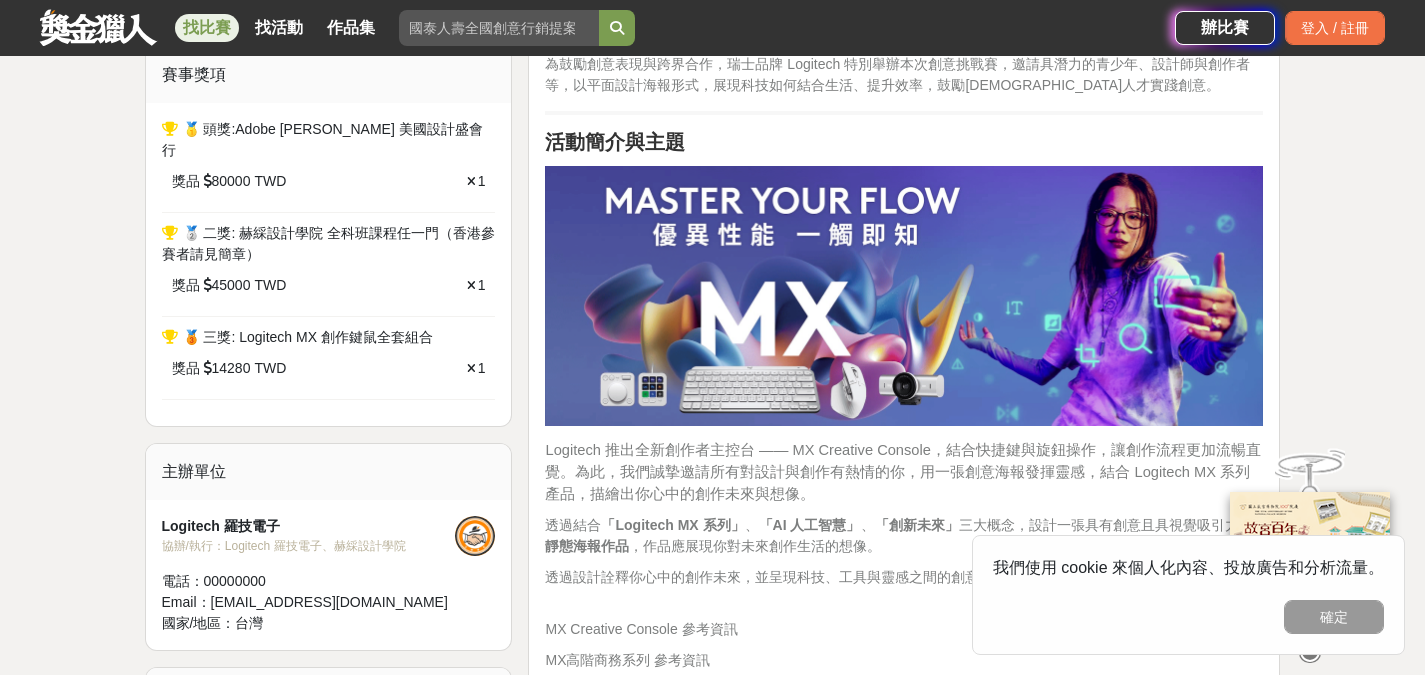 scroll, scrollTop: 700, scrollLeft: 0, axis: vertical 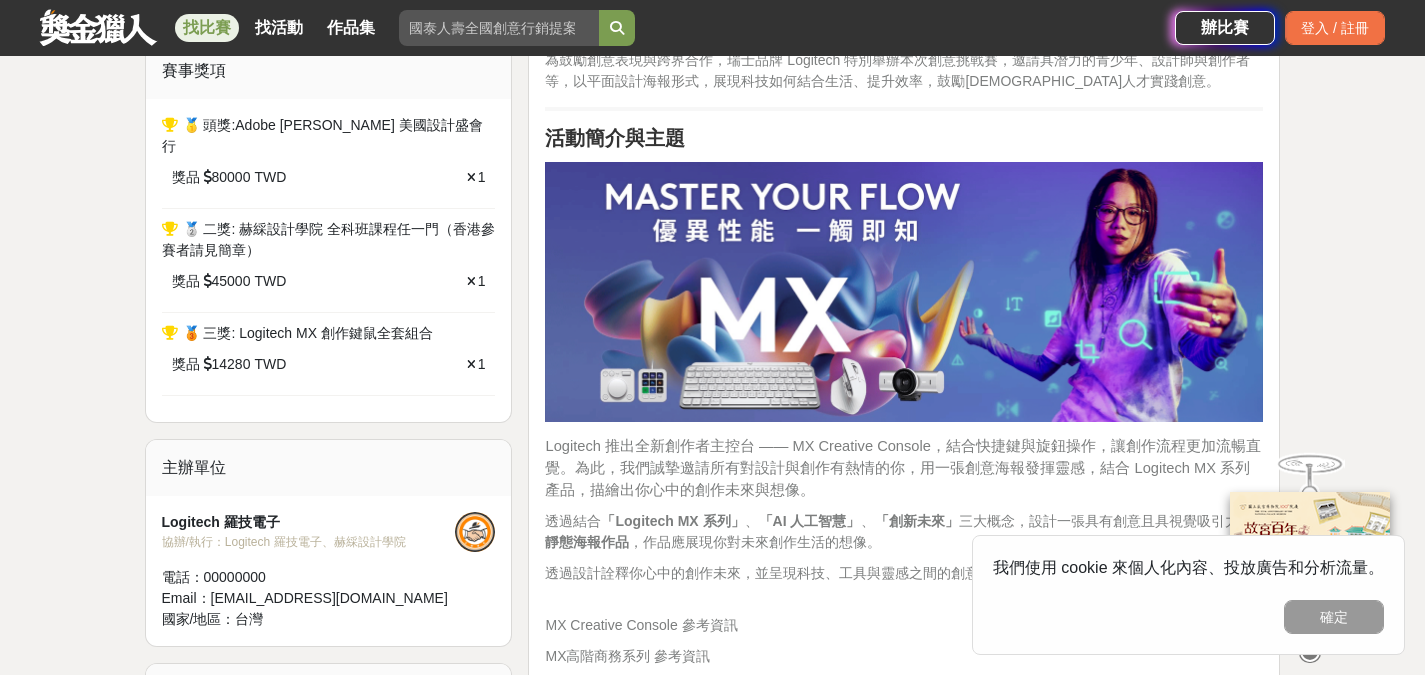 click at bounding box center (904, 292) 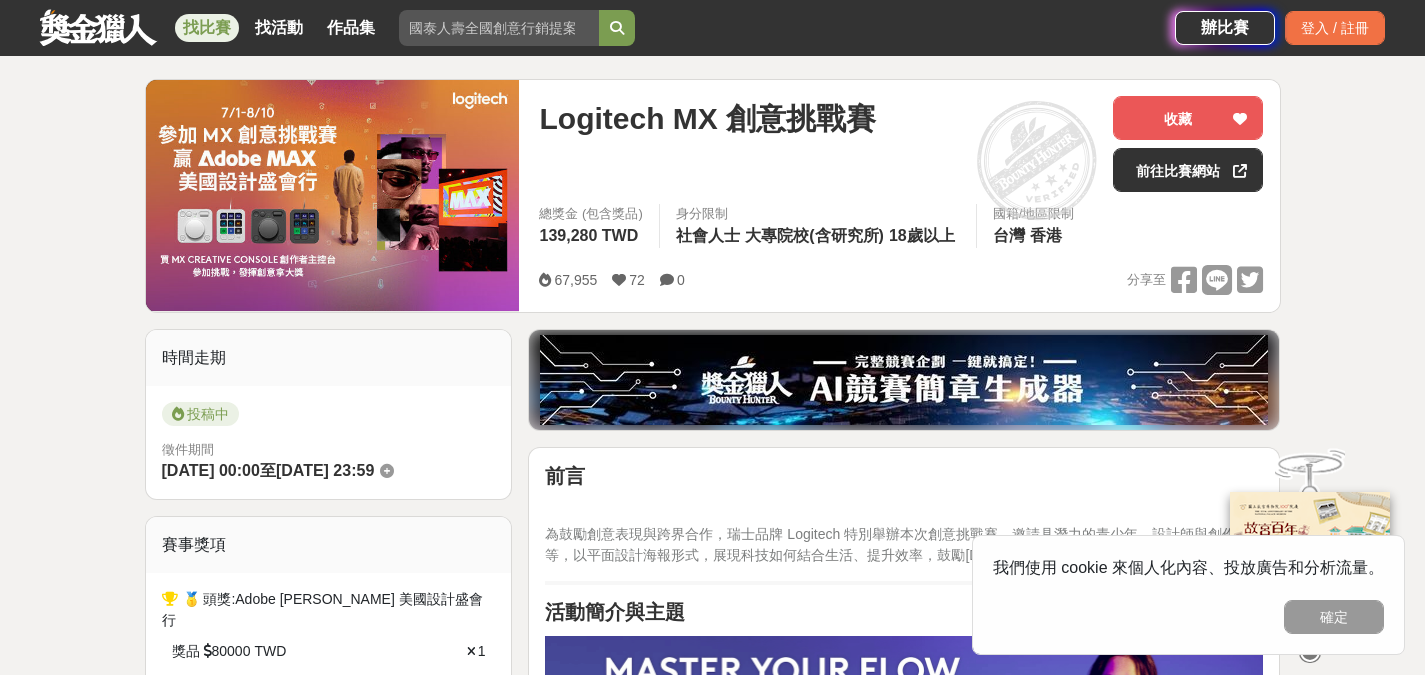 scroll, scrollTop: 0, scrollLeft: 0, axis: both 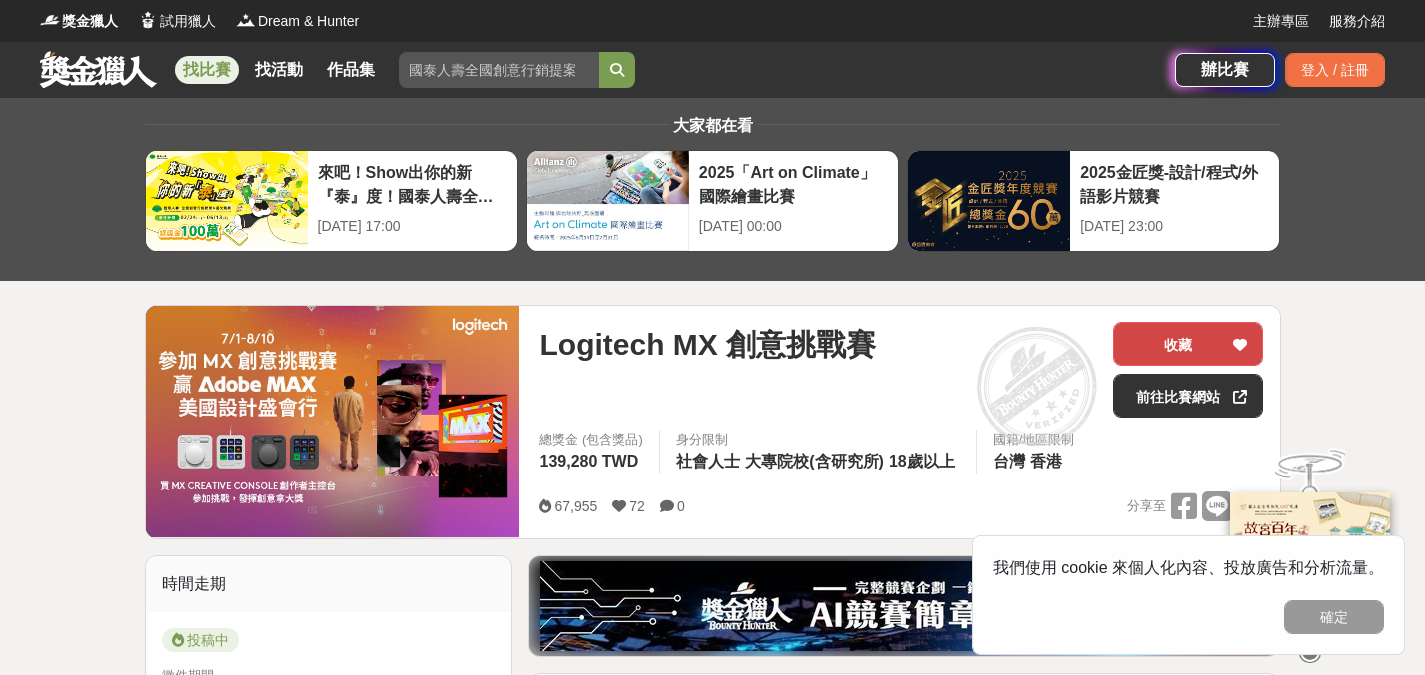 click on "收藏" at bounding box center [1188, 344] 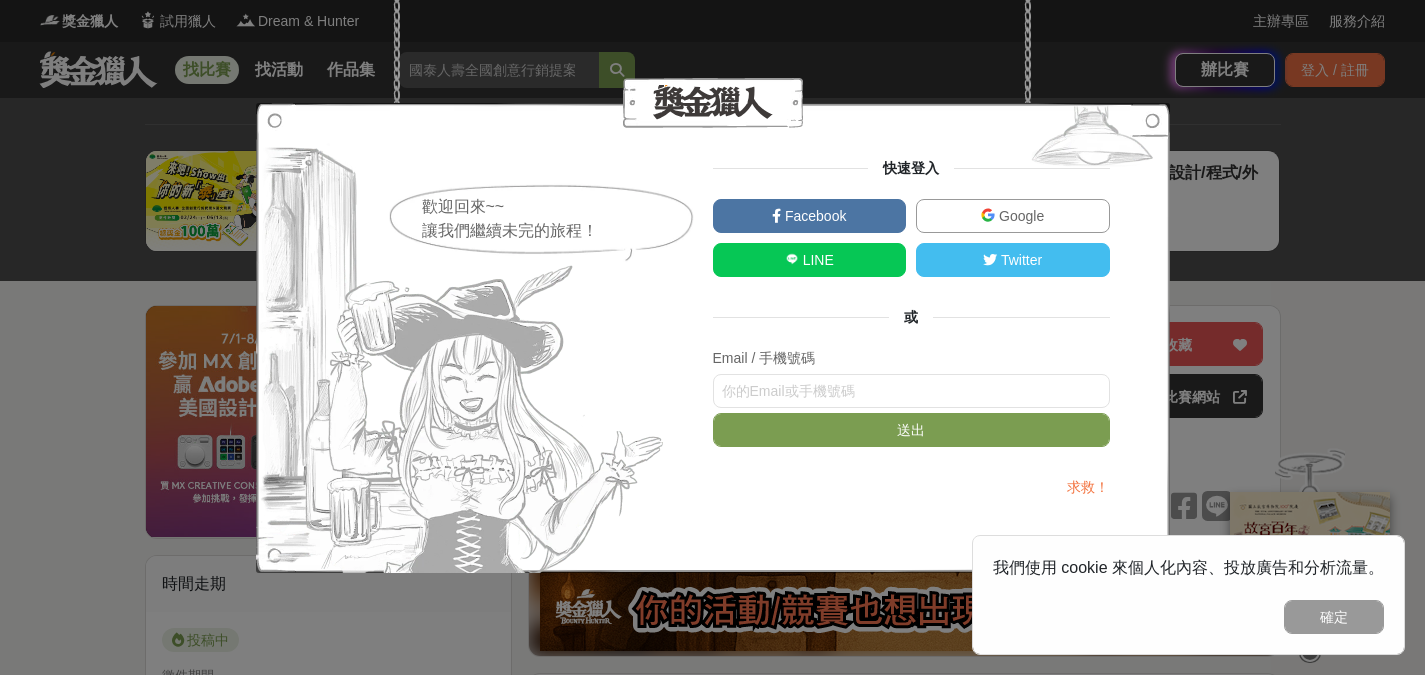 click on "Google" at bounding box center (1013, 216) 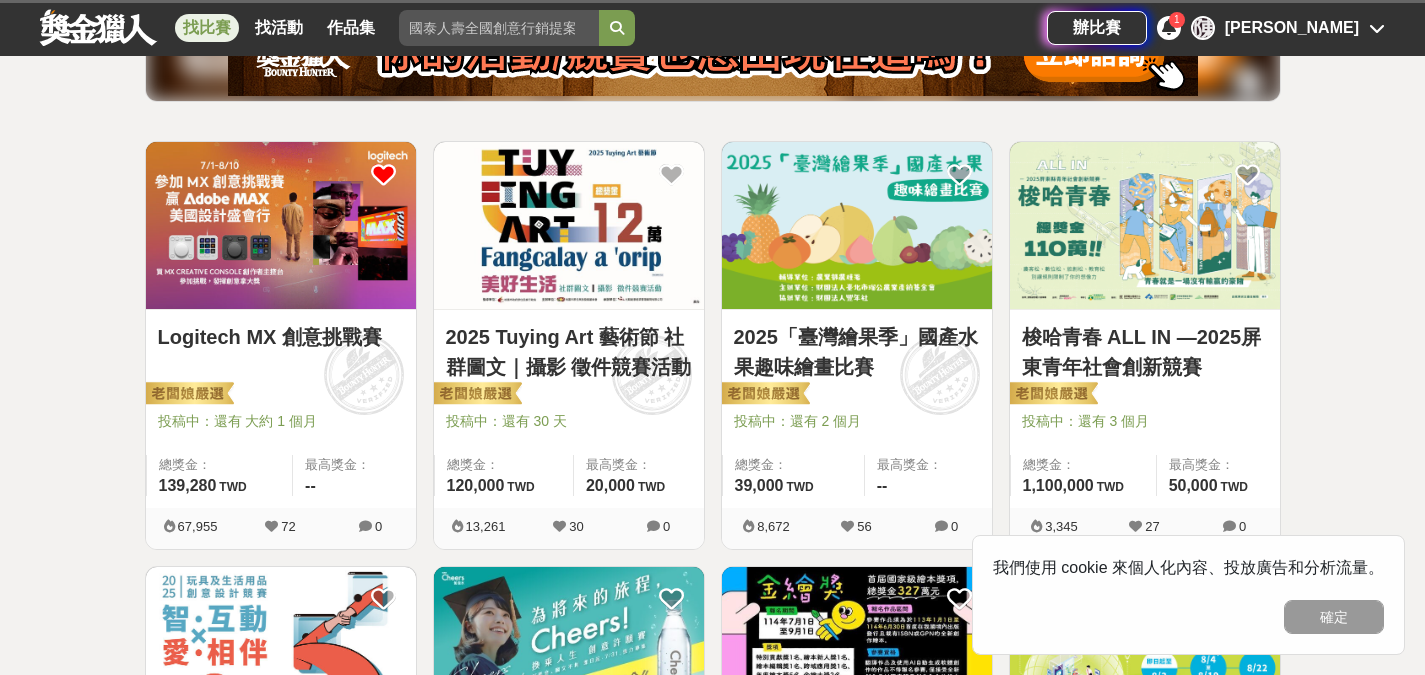 scroll, scrollTop: 300, scrollLeft: 0, axis: vertical 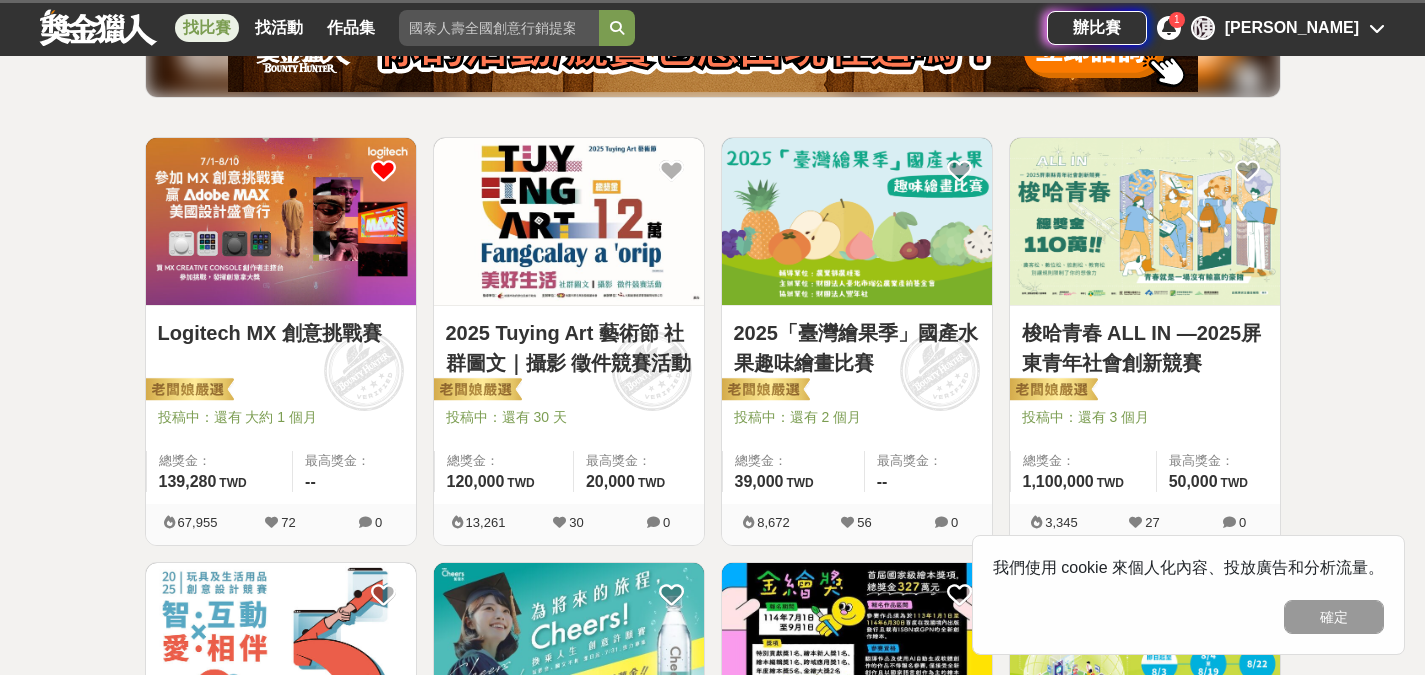 click at bounding box center (569, 221) 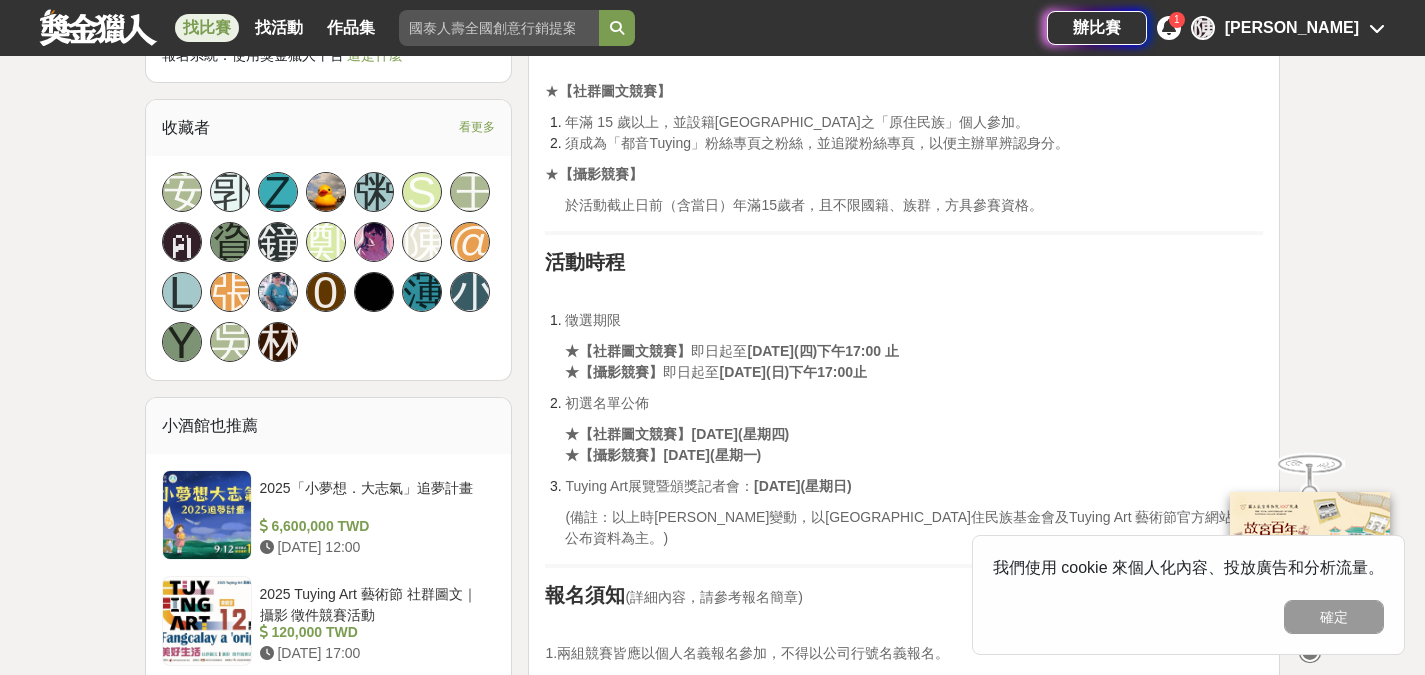 scroll, scrollTop: 1400, scrollLeft: 0, axis: vertical 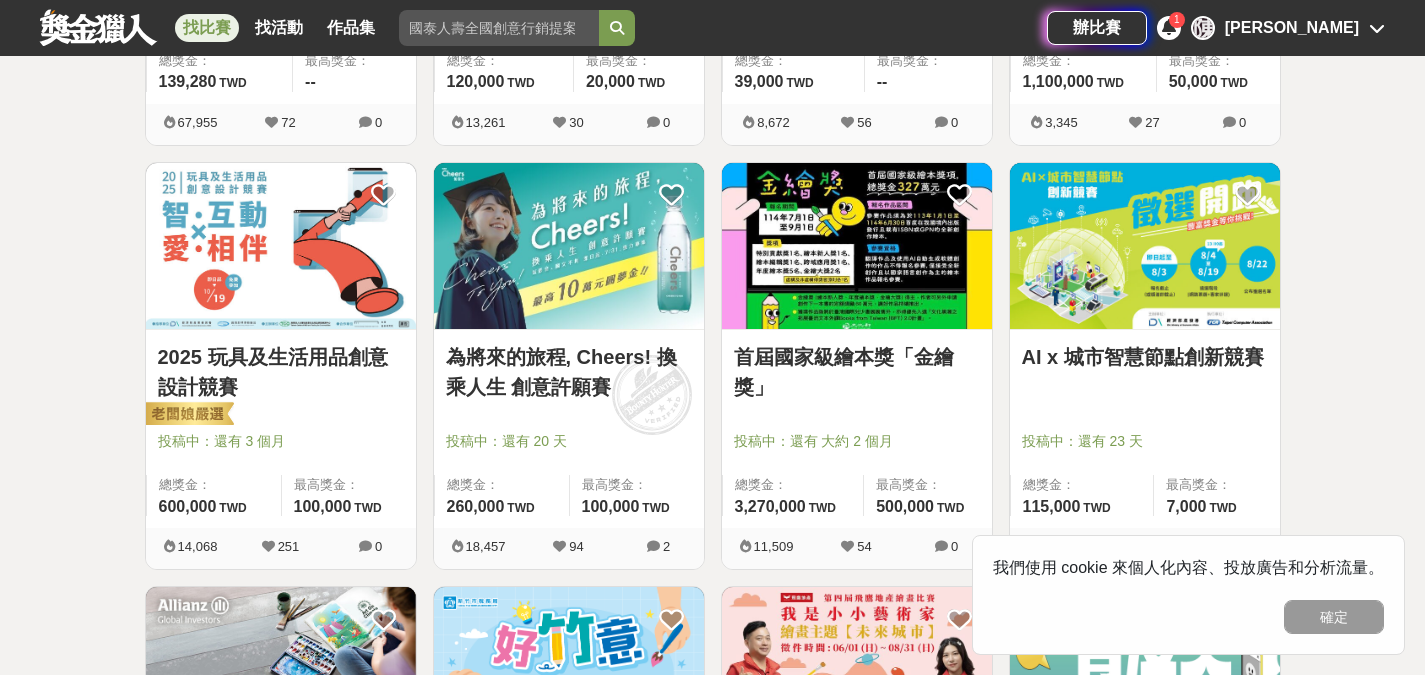 click at bounding box center (281, 246) 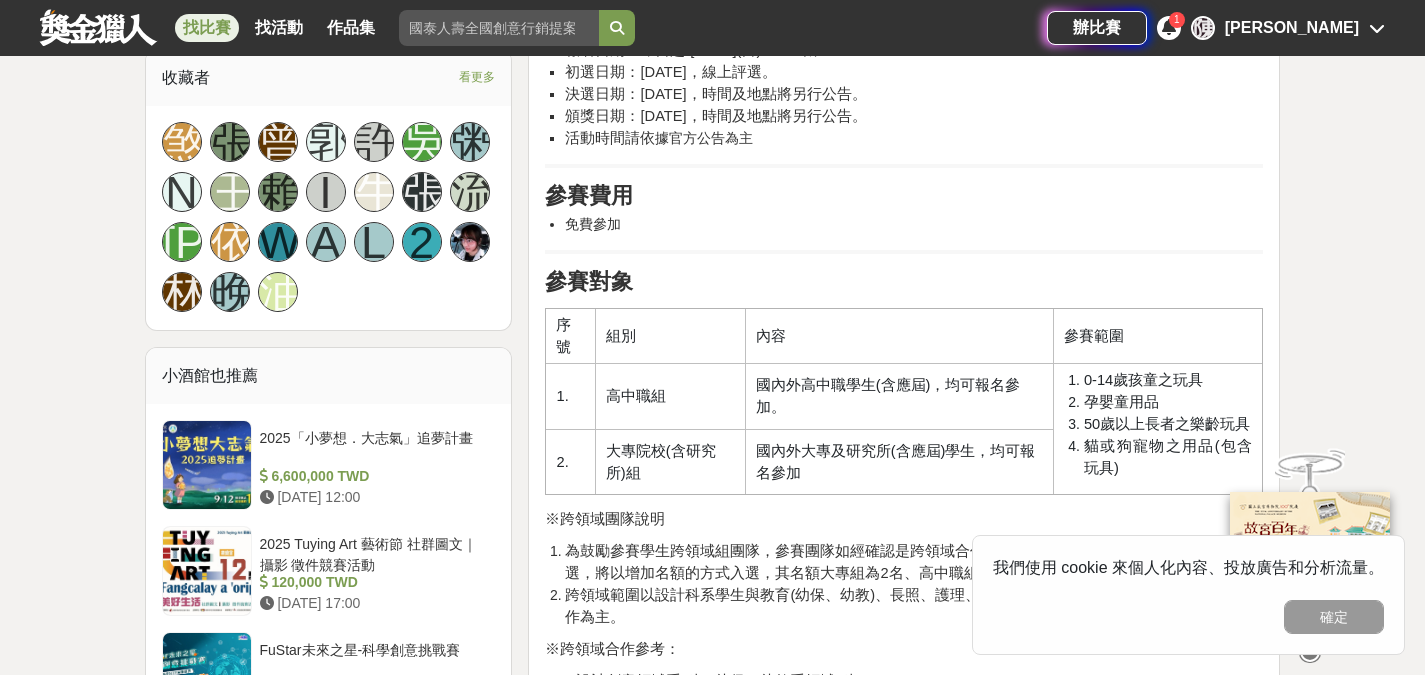 scroll, scrollTop: 1300, scrollLeft: 0, axis: vertical 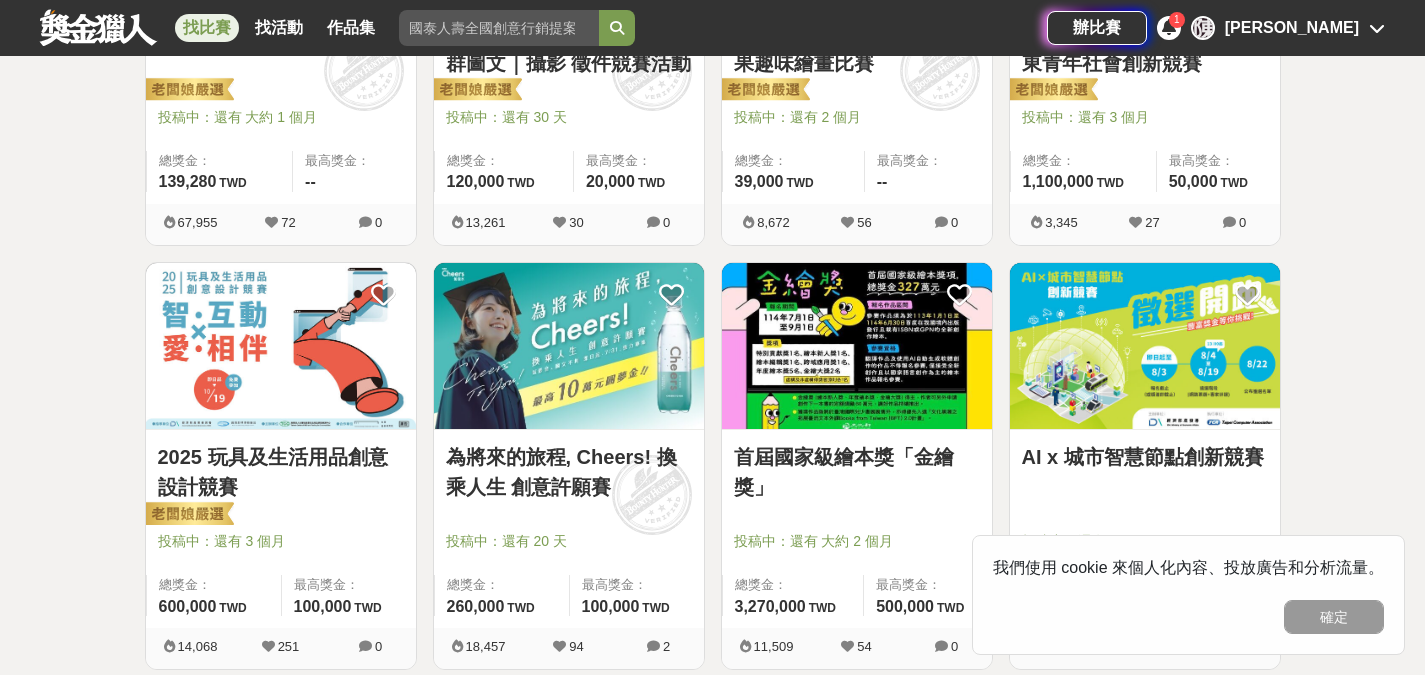 click at bounding box center (857, 346) 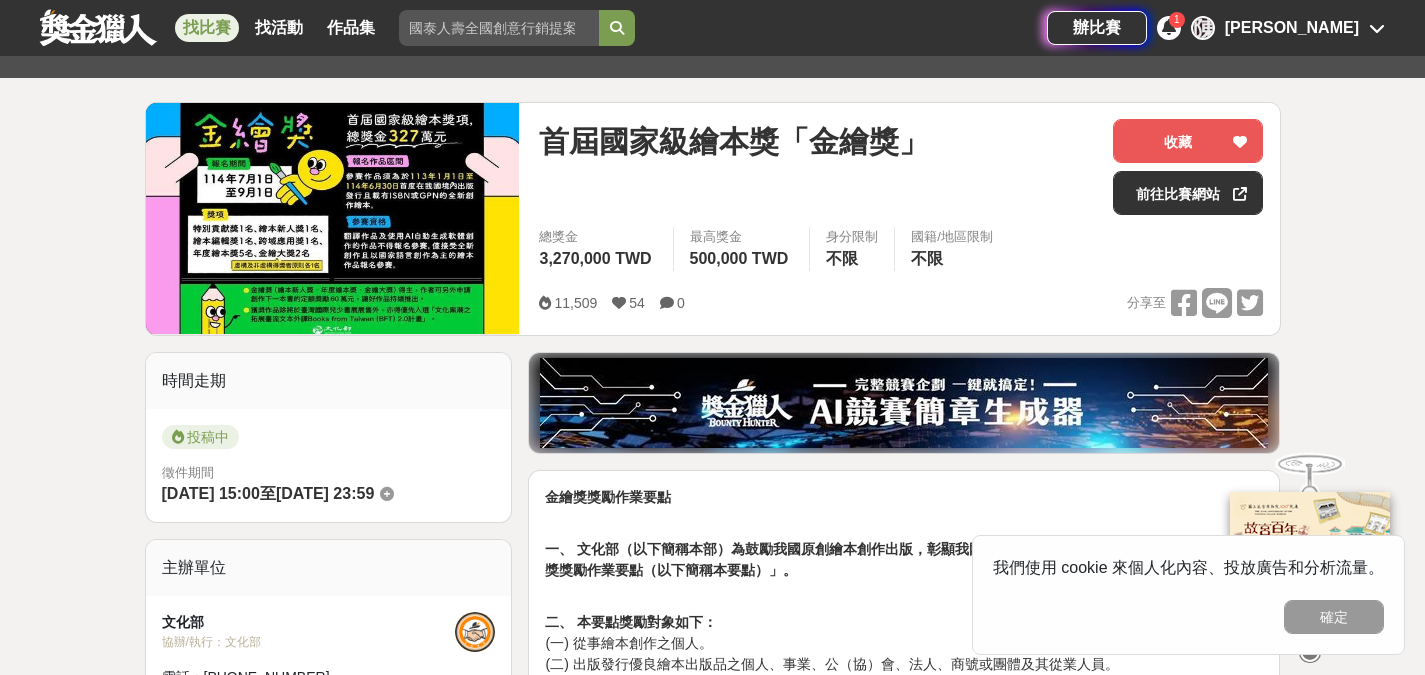 scroll, scrollTop: 158, scrollLeft: 0, axis: vertical 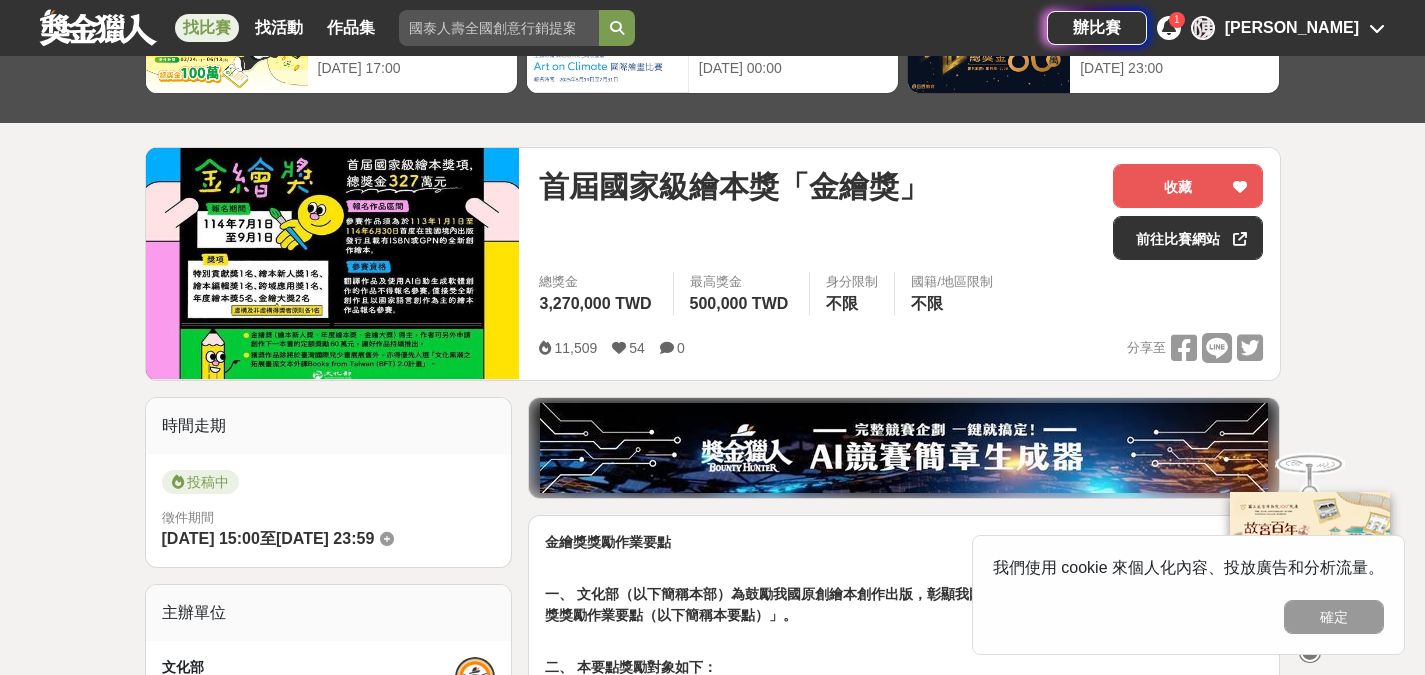 click at bounding box center [333, 263] 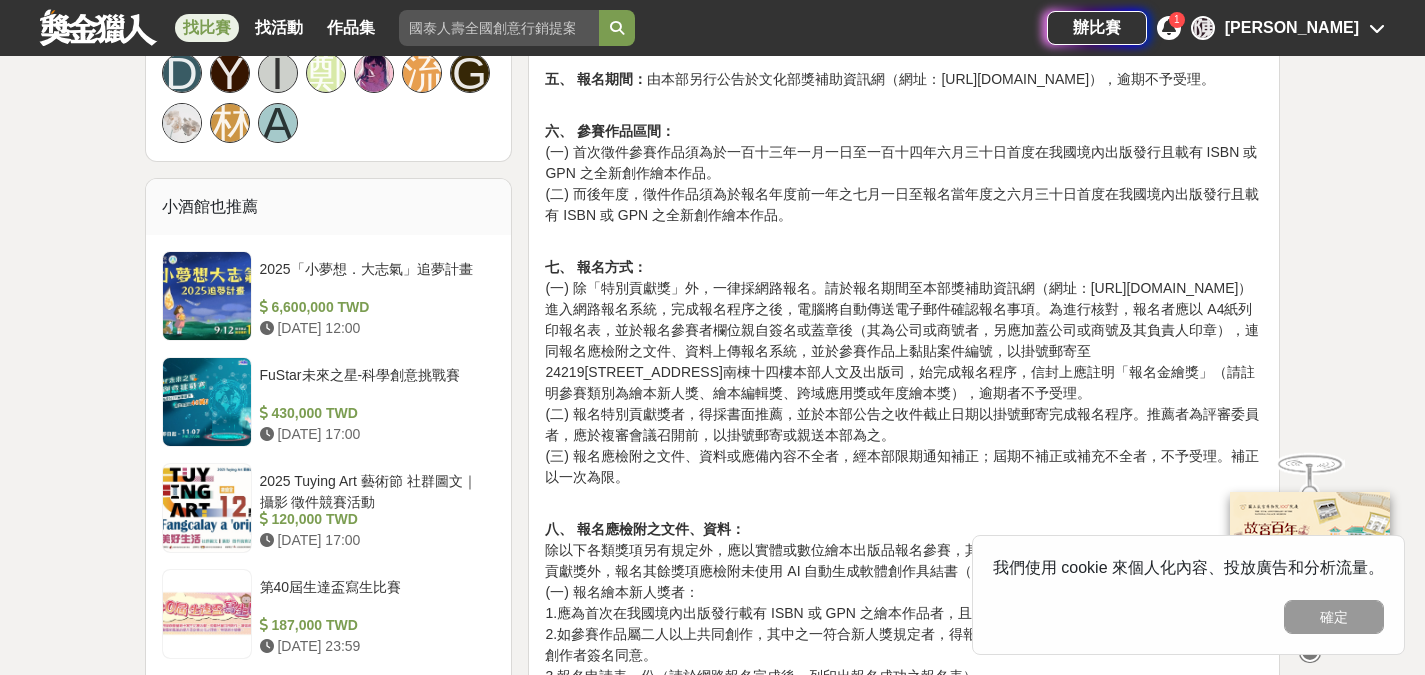 scroll, scrollTop: 1458, scrollLeft: 0, axis: vertical 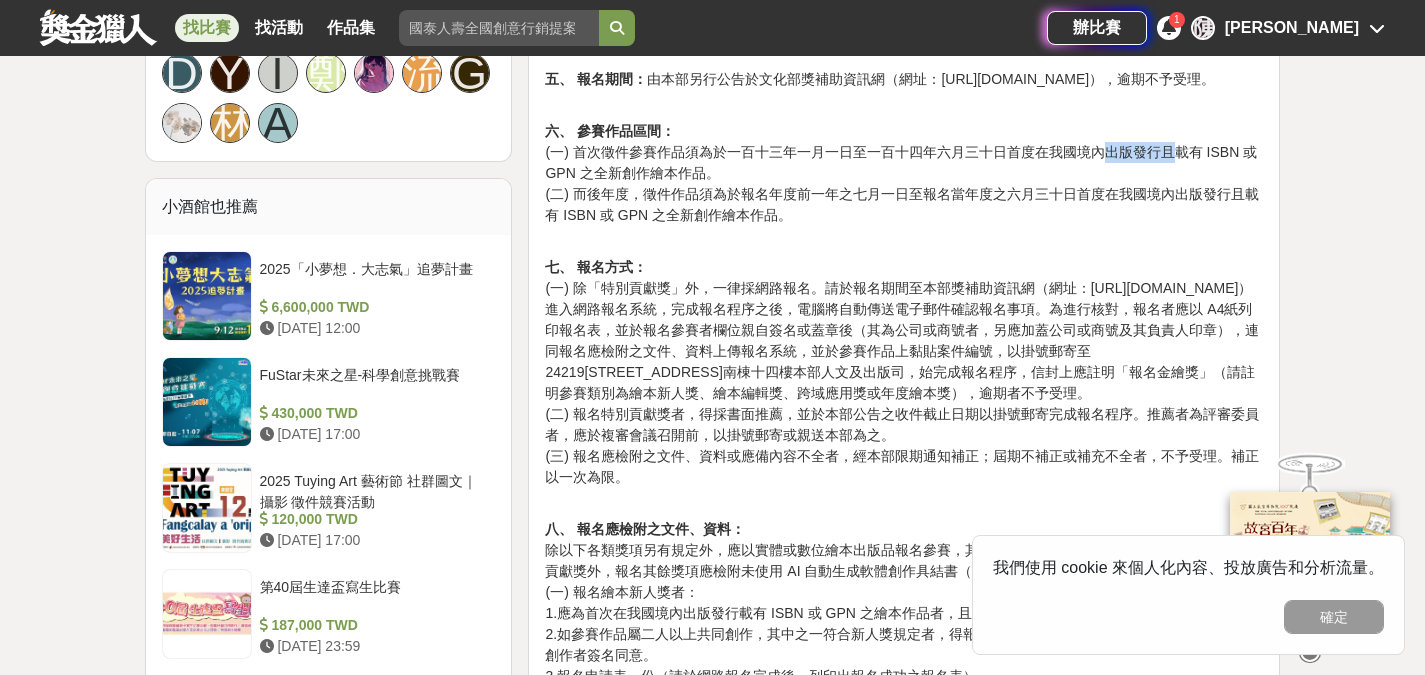 drag, startPoint x: 1102, startPoint y: 155, endPoint x: 1176, endPoint y: 155, distance: 74 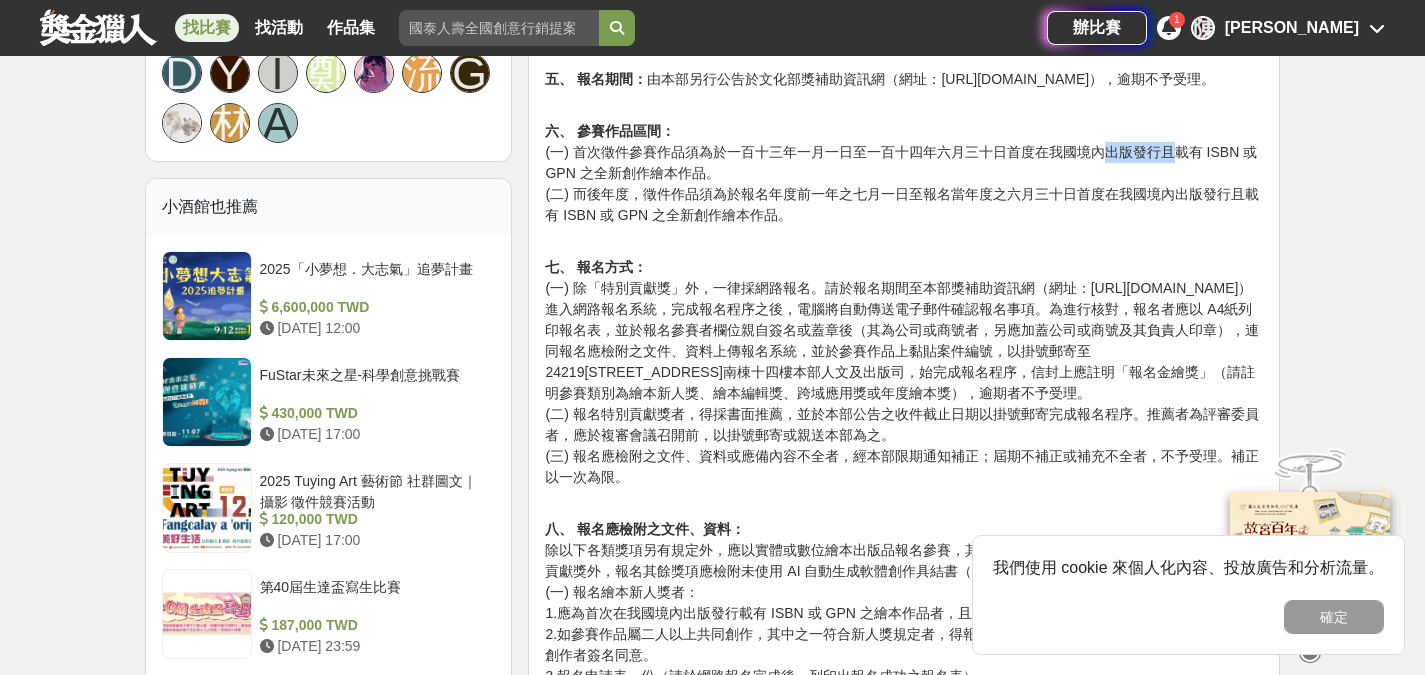 click on "六、 參賽作品區間： (一) 首次徵件參賽作品須為於一百十三年一月一日至一百十四年六月三十日首度在我國境內出版發行且載有 ISBN 或 GPN 之全新創作繪本作品。 (二) 而後年度，徵件作品須為於報名年度前一年之七月一日至報名當年度之六月三十日首度在我國境內出版發行且載有 ISBN 或 GPN 之全新創作繪本作品。" at bounding box center (904, 163) 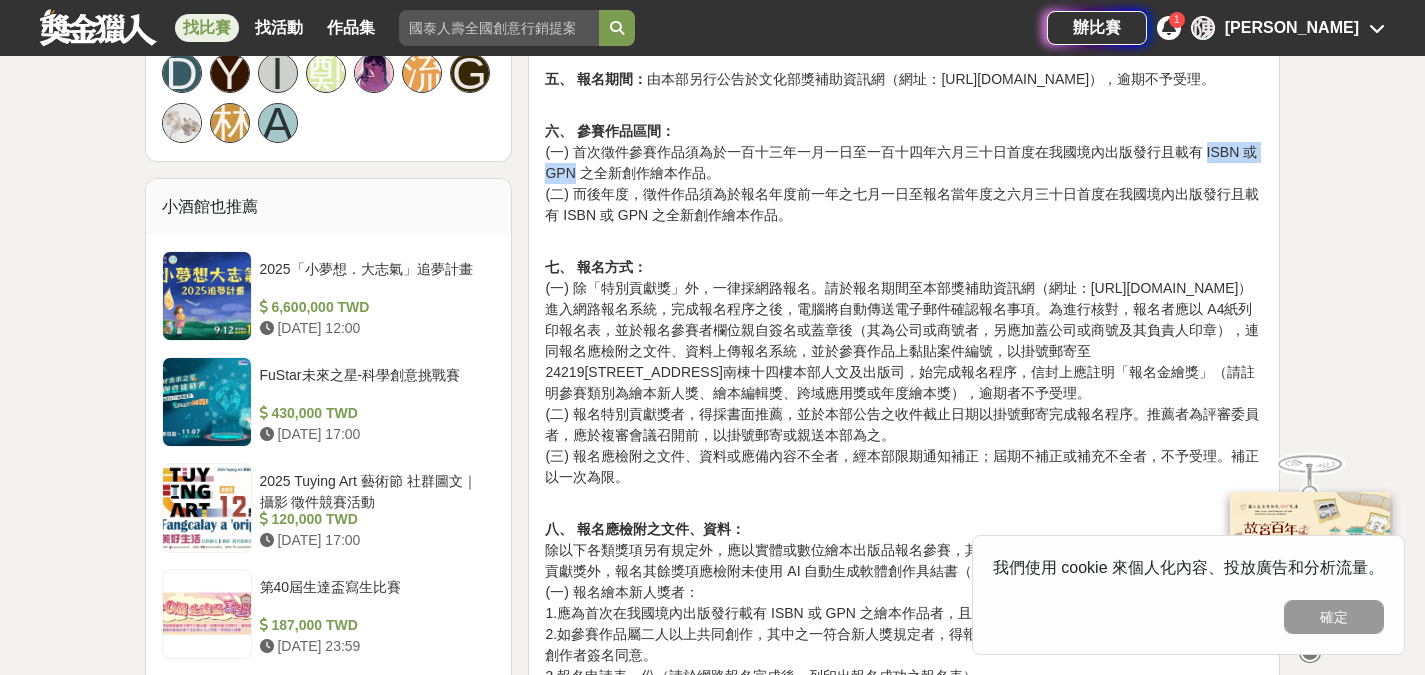 drag, startPoint x: 1206, startPoint y: 152, endPoint x: 570, endPoint y: 176, distance: 636.4527 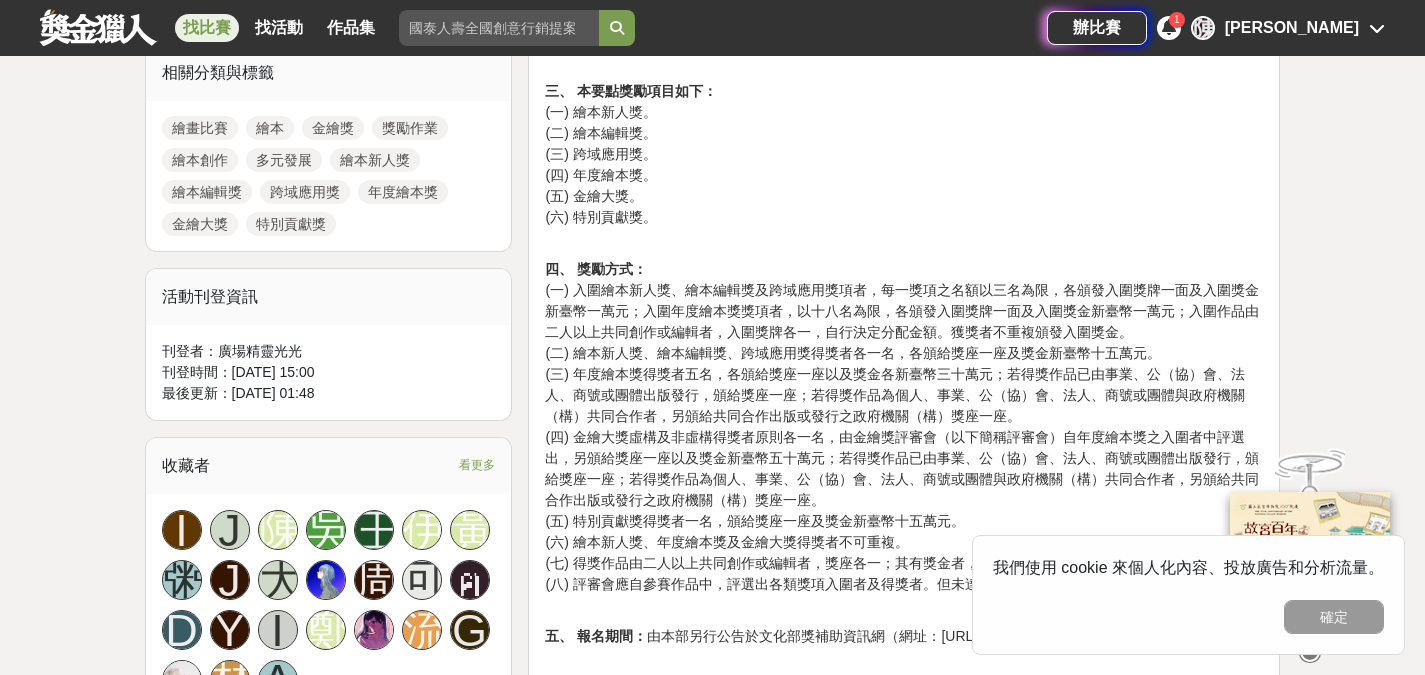 scroll, scrollTop: 858, scrollLeft: 0, axis: vertical 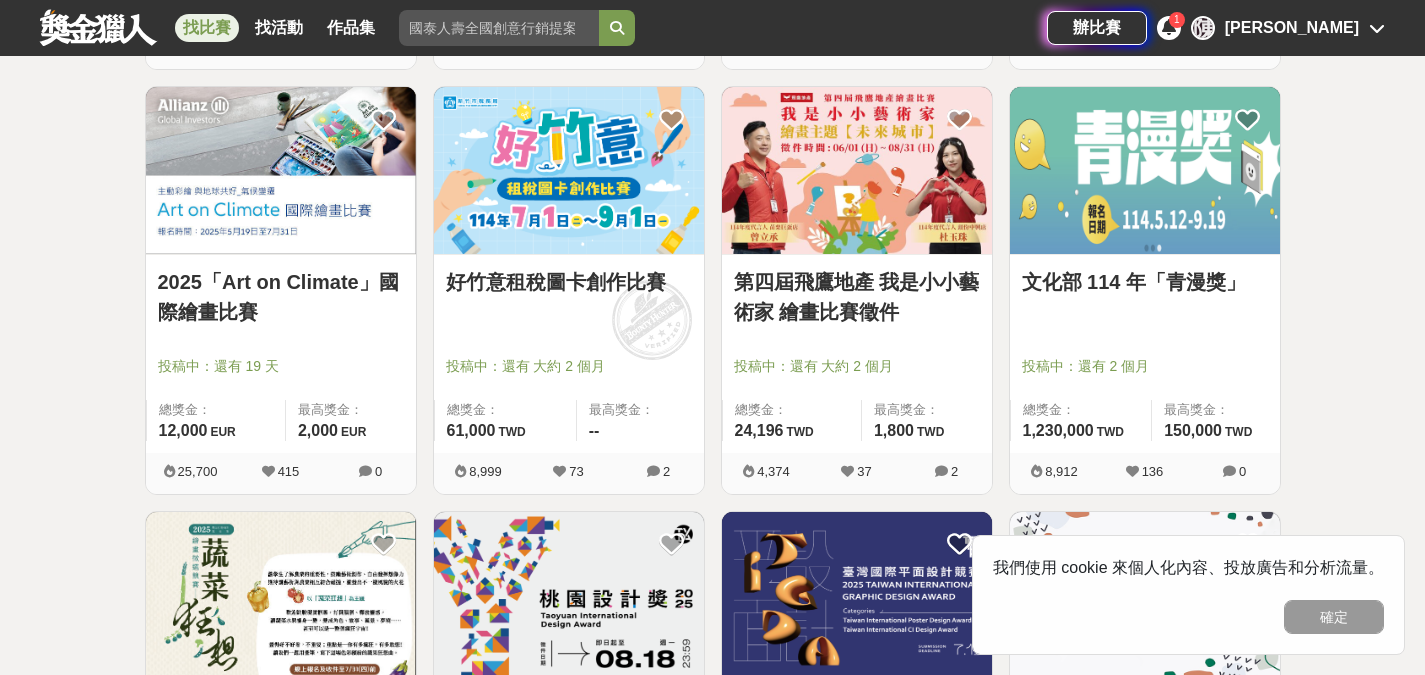 click at bounding box center (569, 170) 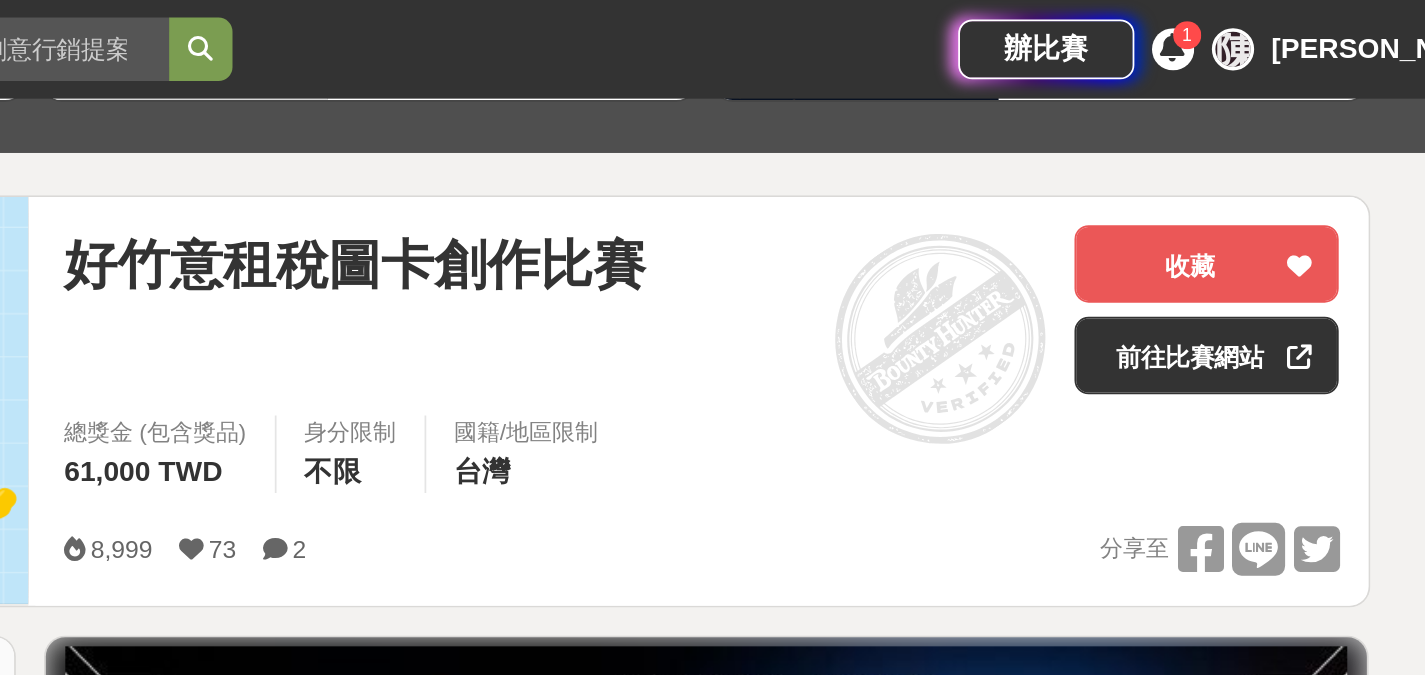 scroll, scrollTop: 167, scrollLeft: 0, axis: vertical 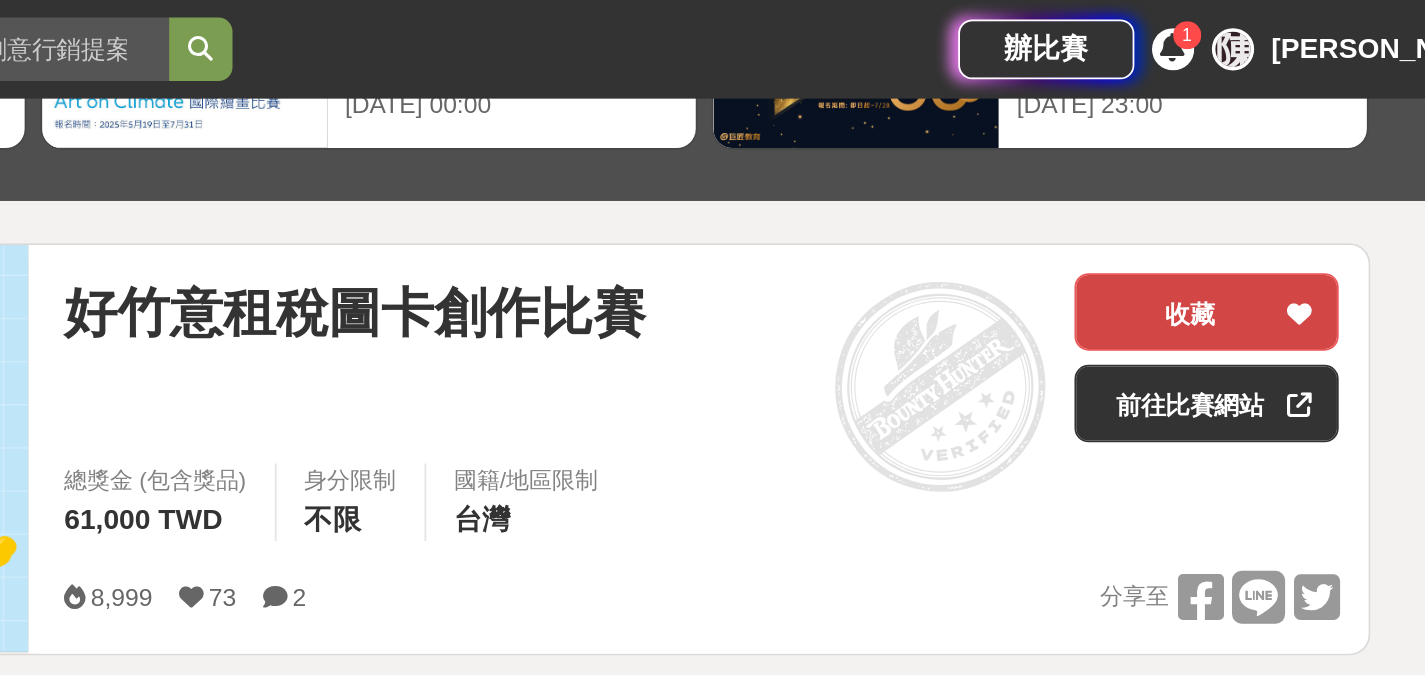 click on "收藏" at bounding box center (1188, 177) 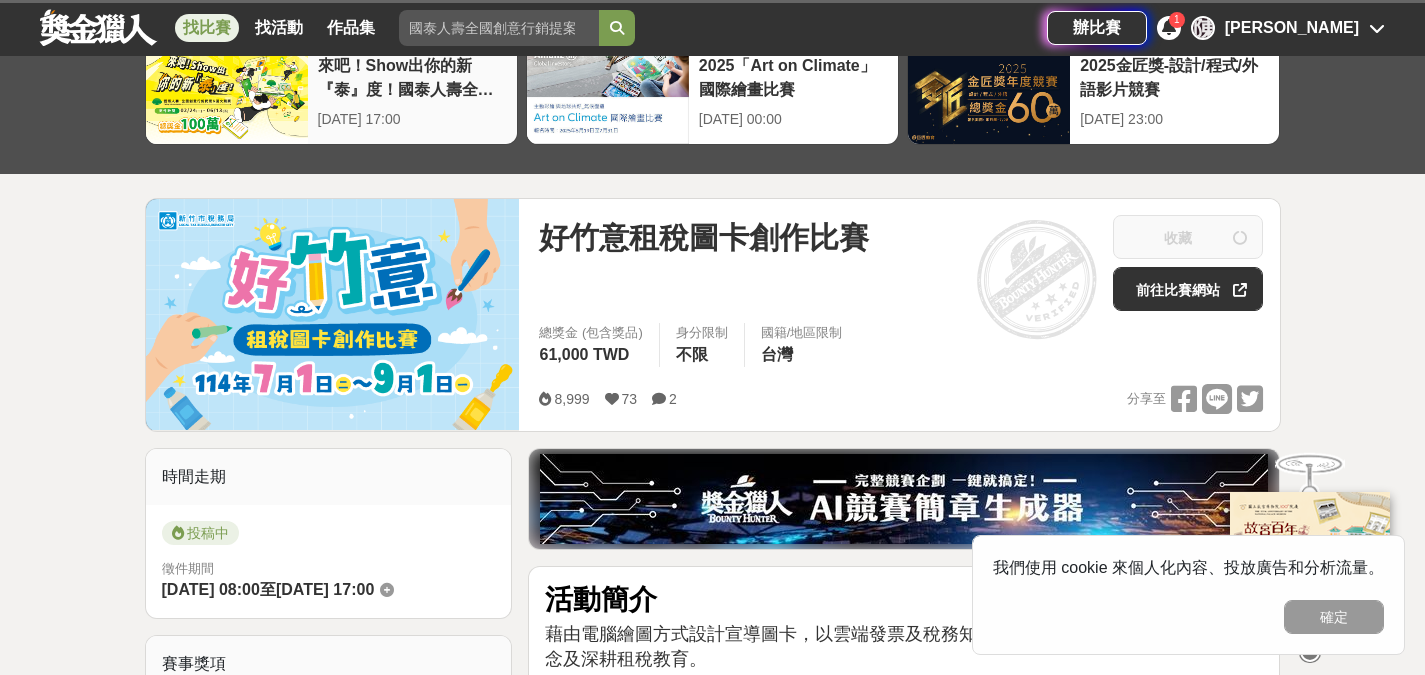 scroll, scrollTop: 0, scrollLeft: 0, axis: both 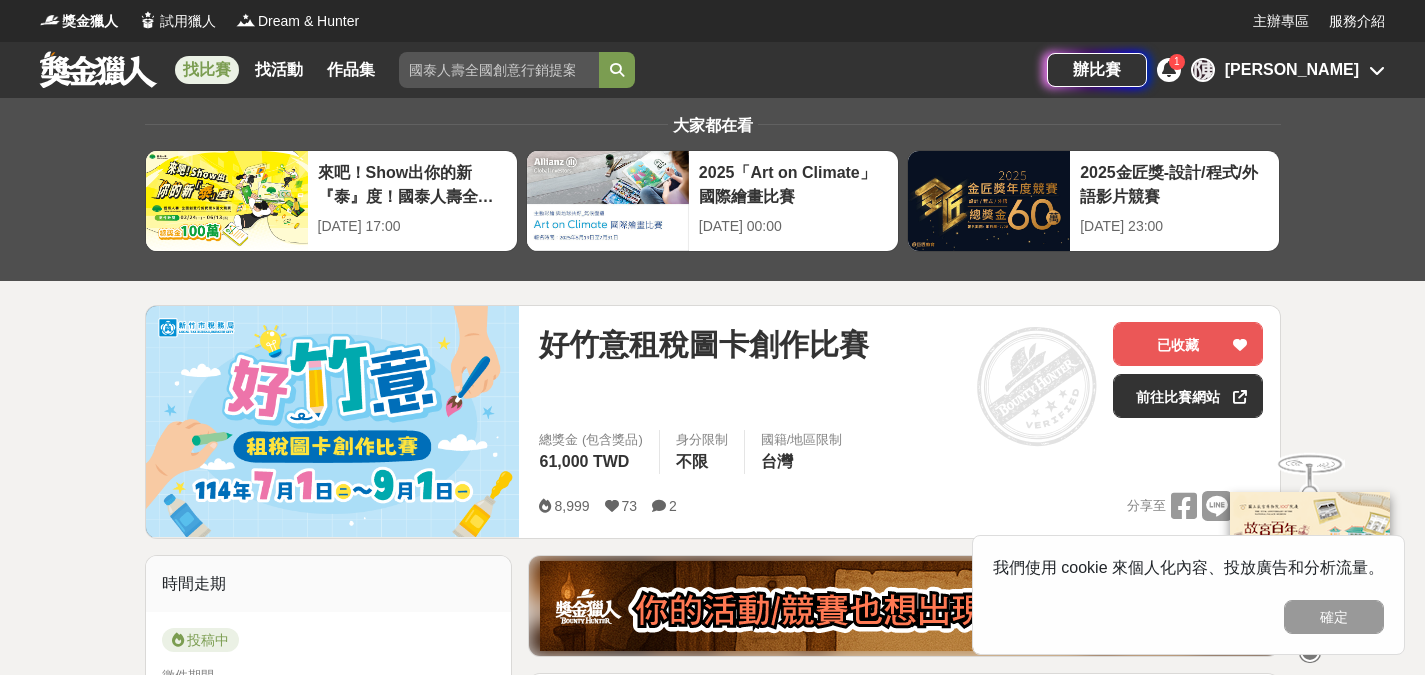 click on "找比賽" at bounding box center [207, 70] 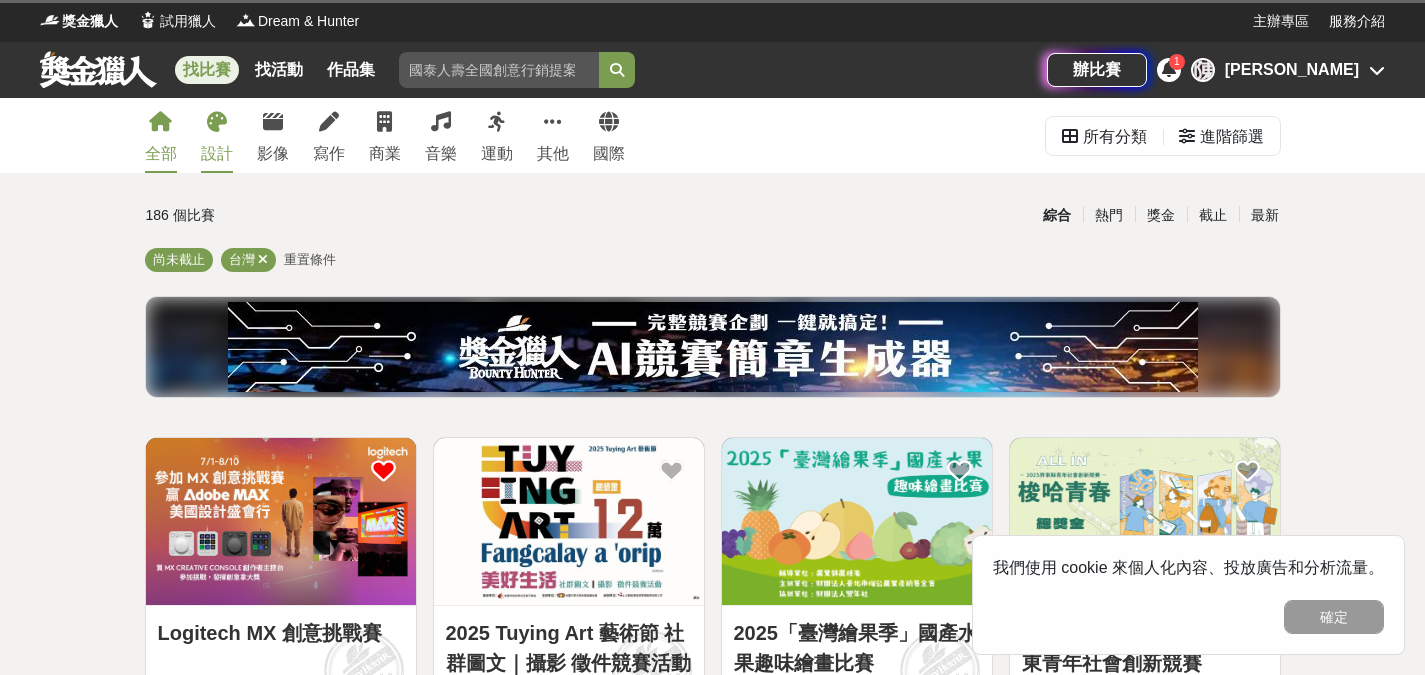 click at bounding box center (217, 122) 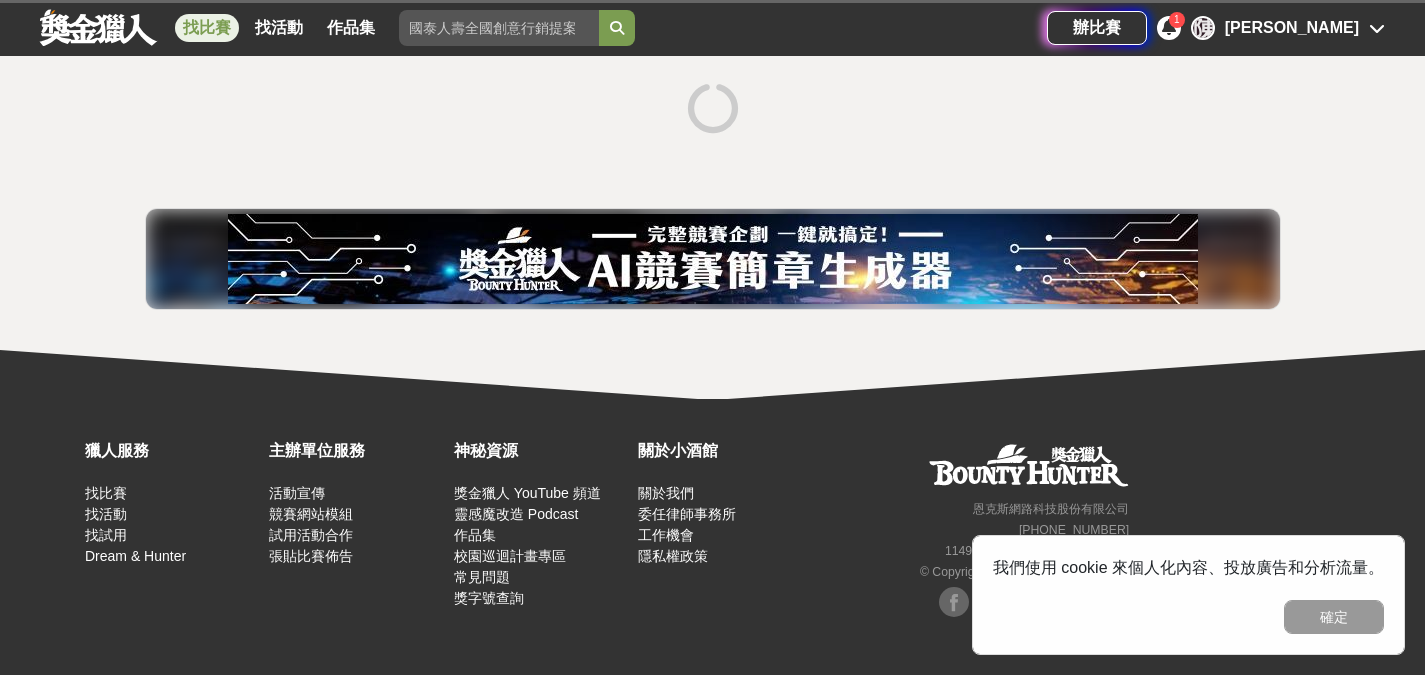 scroll, scrollTop: 368, scrollLeft: 0, axis: vertical 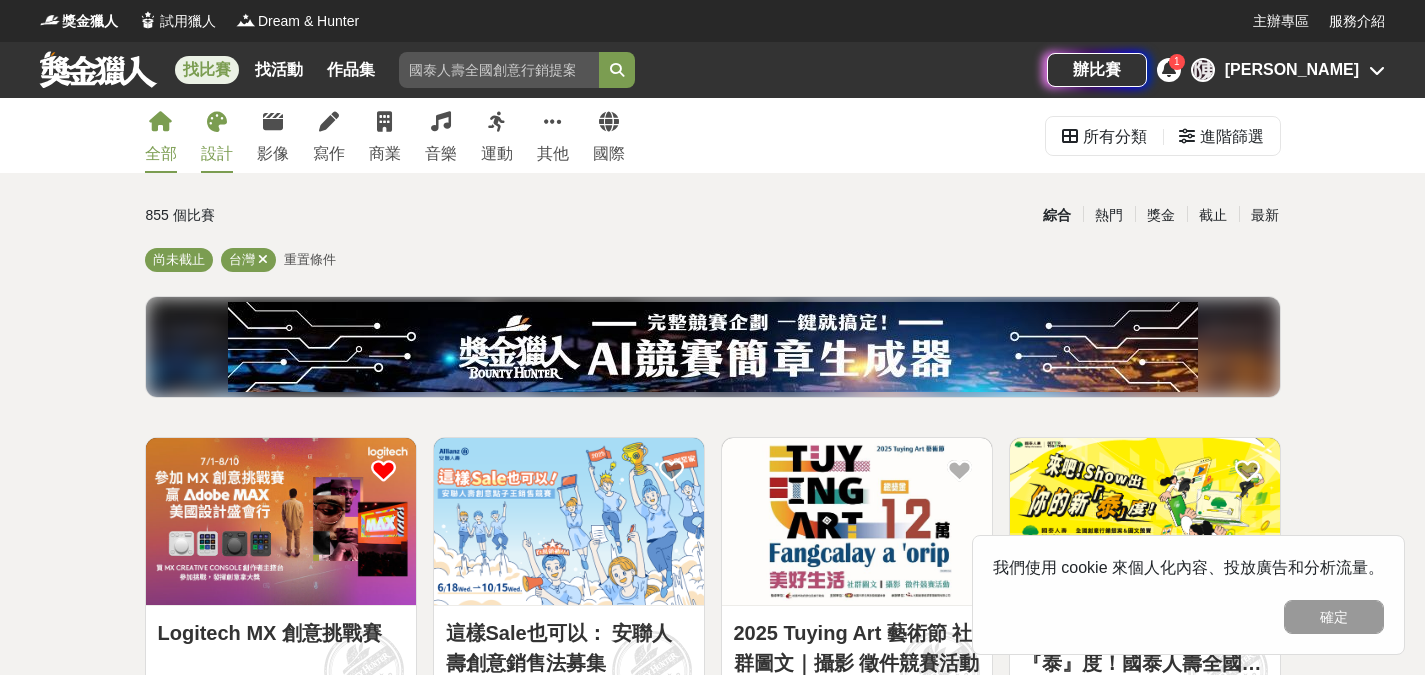 click at bounding box center [217, 122] 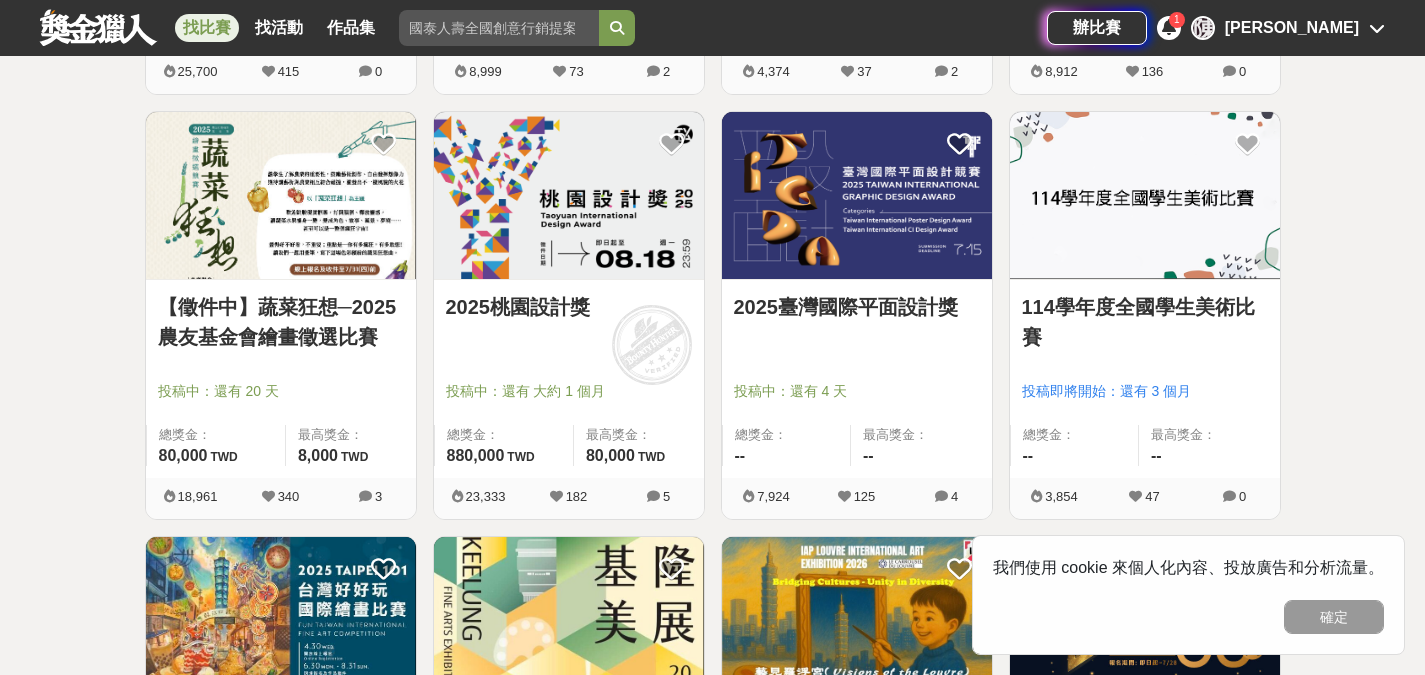 scroll, scrollTop: 1600, scrollLeft: 0, axis: vertical 